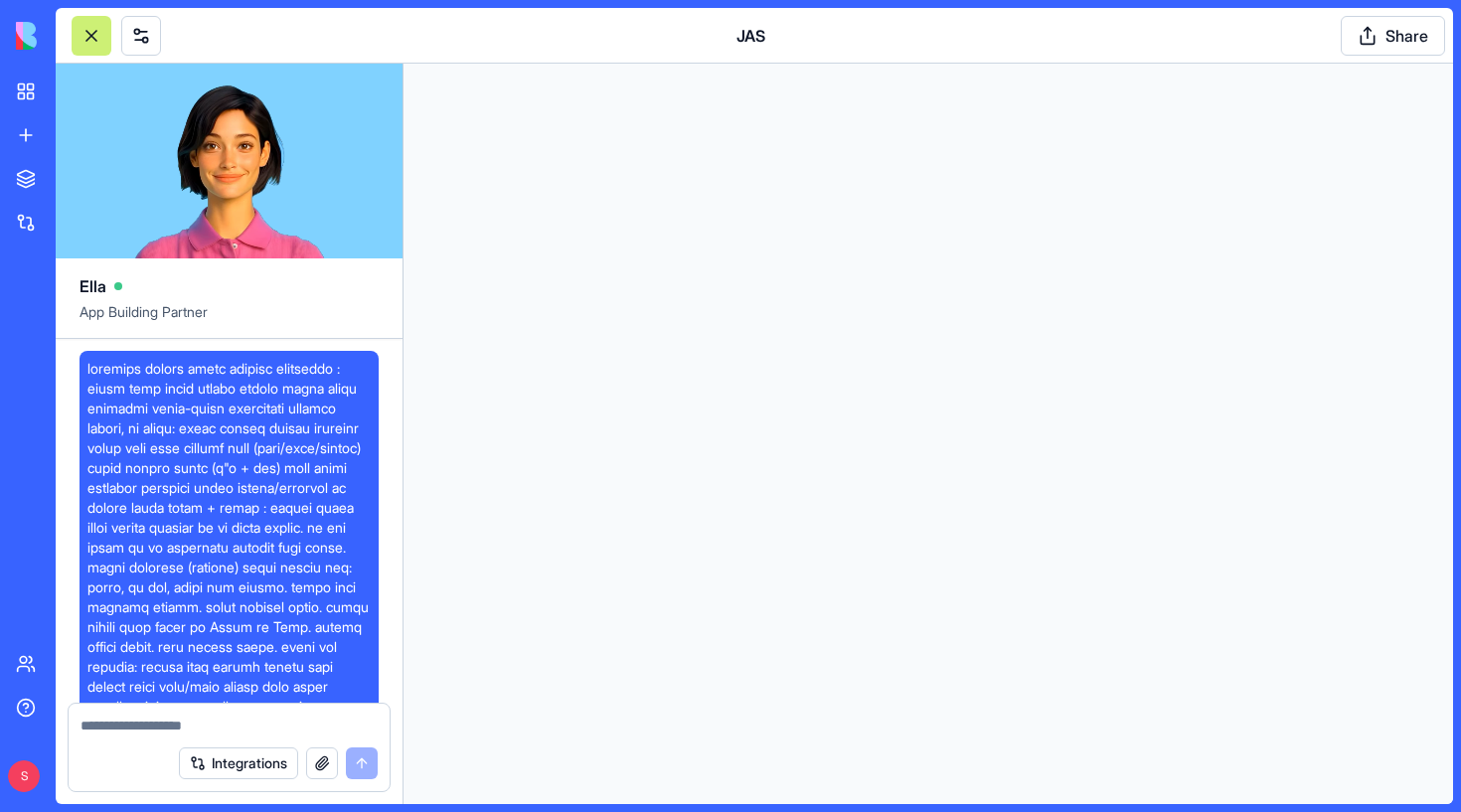 scroll, scrollTop: 0, scrollLeft: 0, axis: both 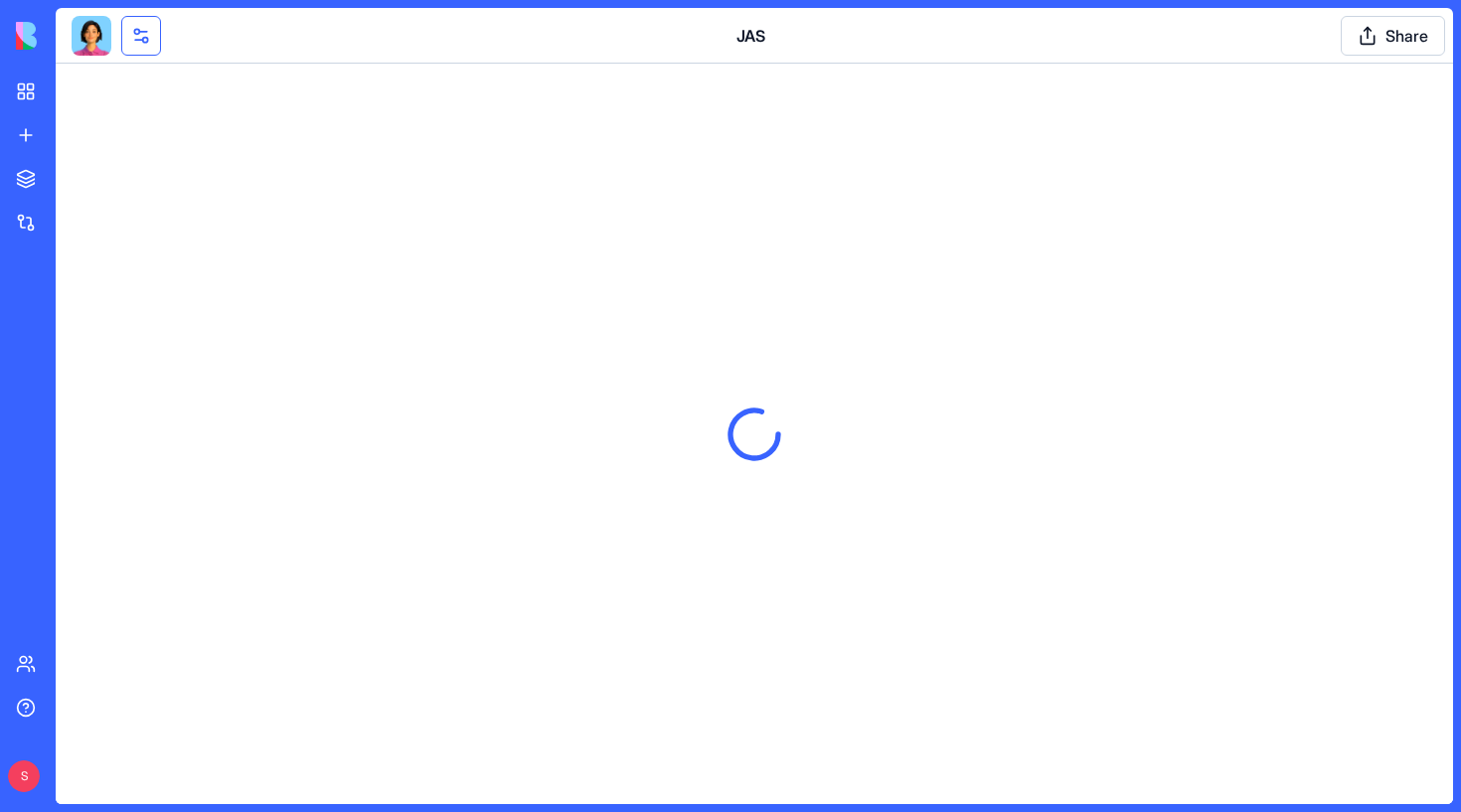 click at bounding box center [141, 36] 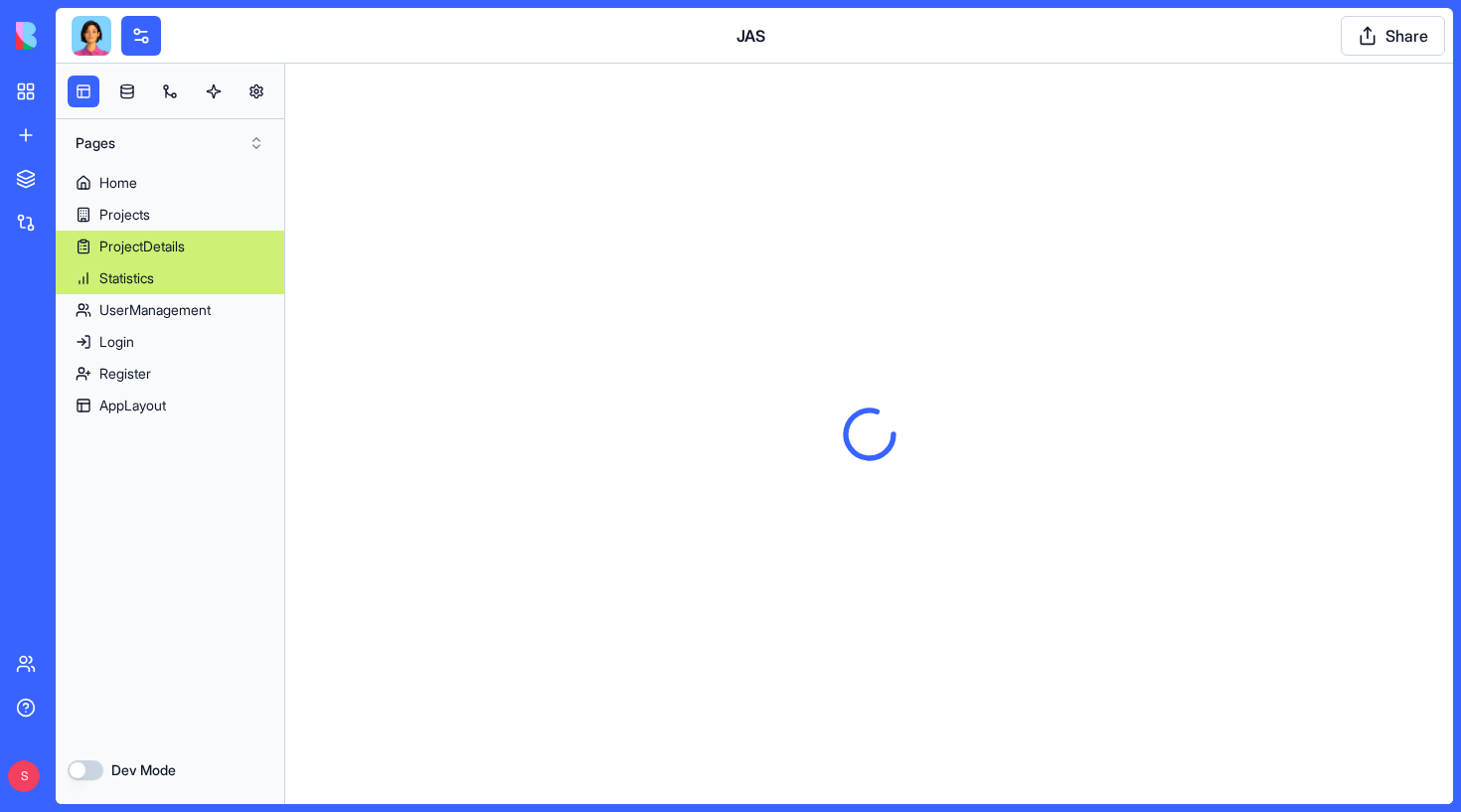 click on "ProjectDetails" at bounding box center (170, 246) 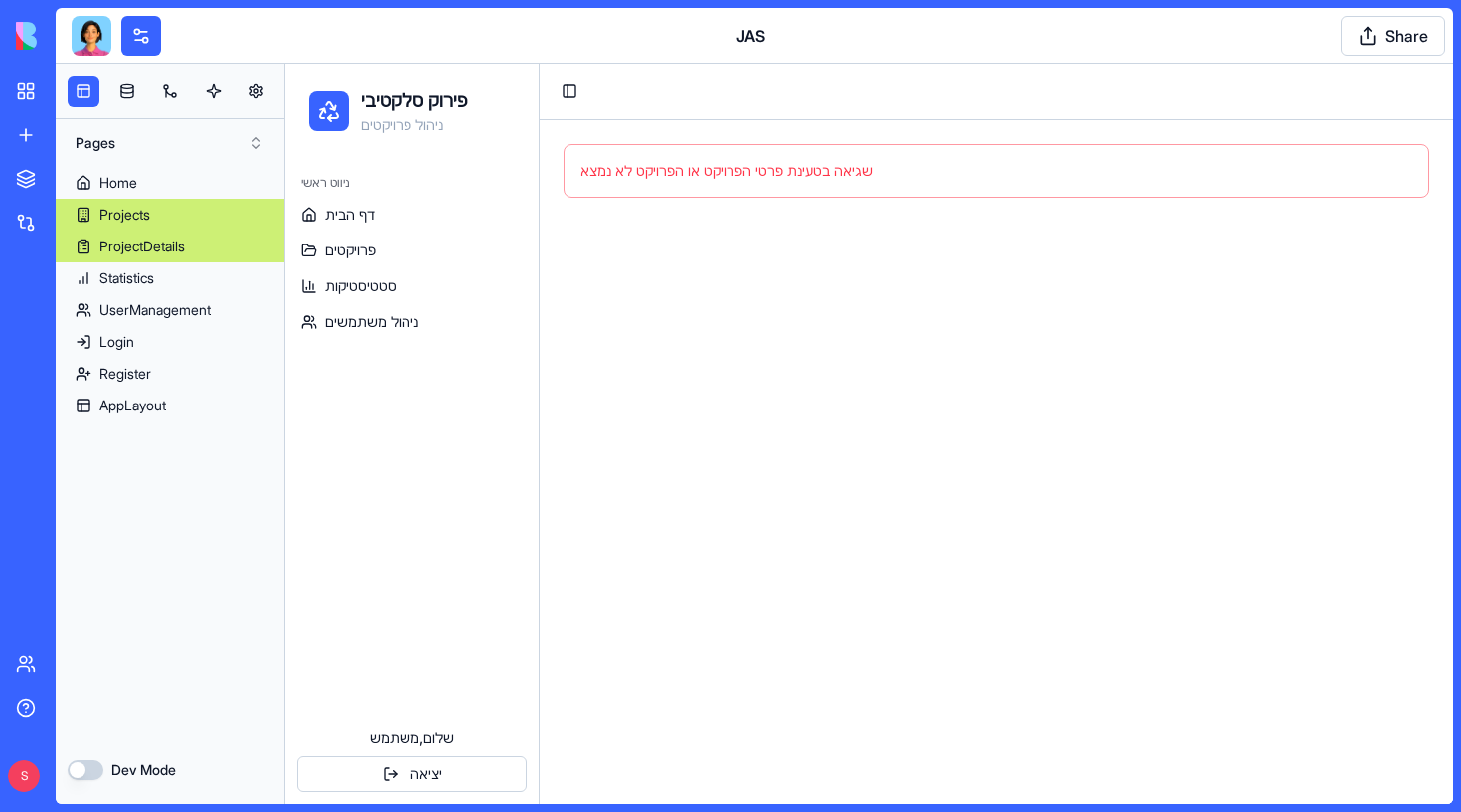 click on "Projects" at bounding box center (170, 215) 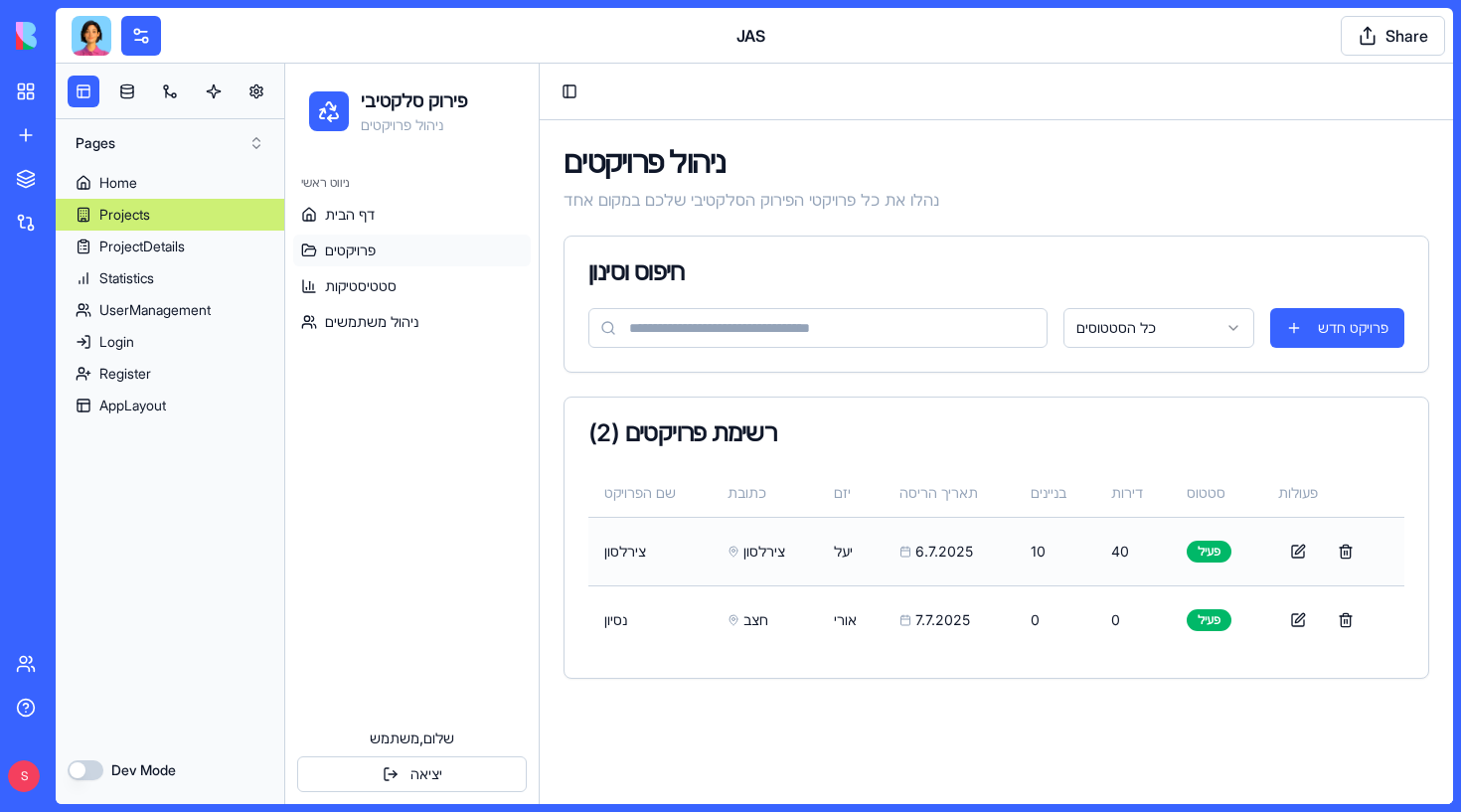 click on "6.7.2025" at bounding box center (949, 552) 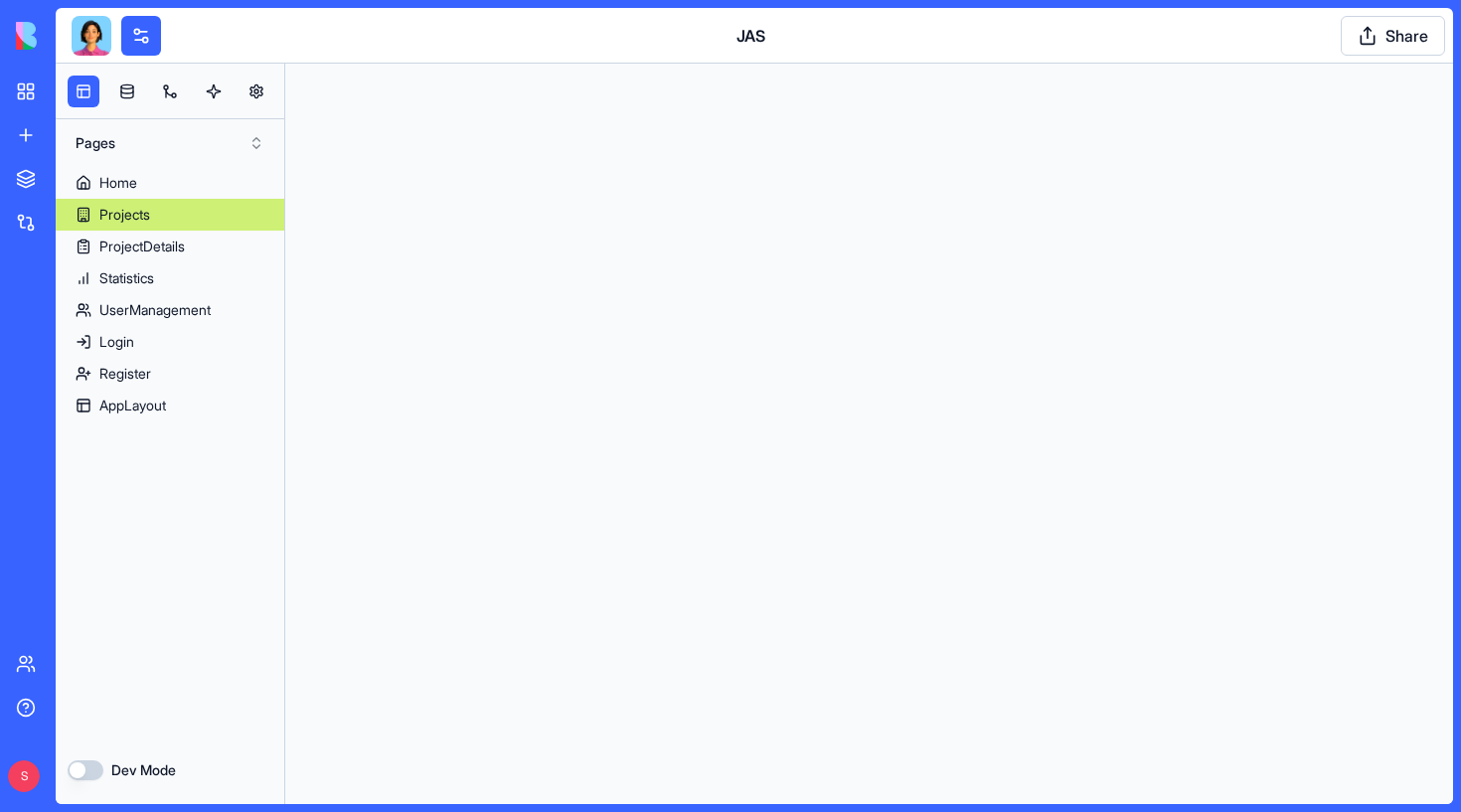 scroll, scrollTop: 0, scrollLeft: 0, axis: both 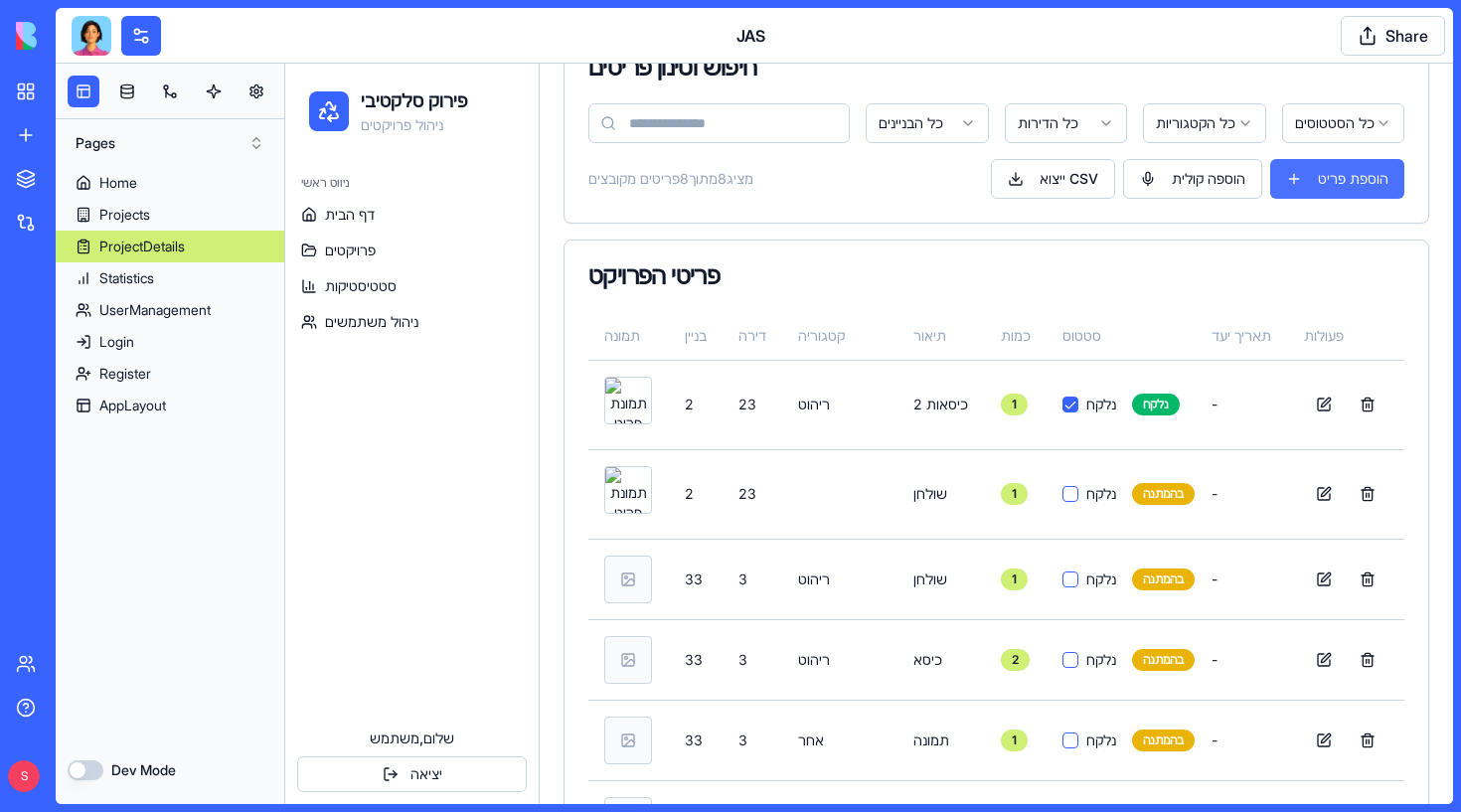 click on "הוספת פריט" at bounding box center (1337, 179) 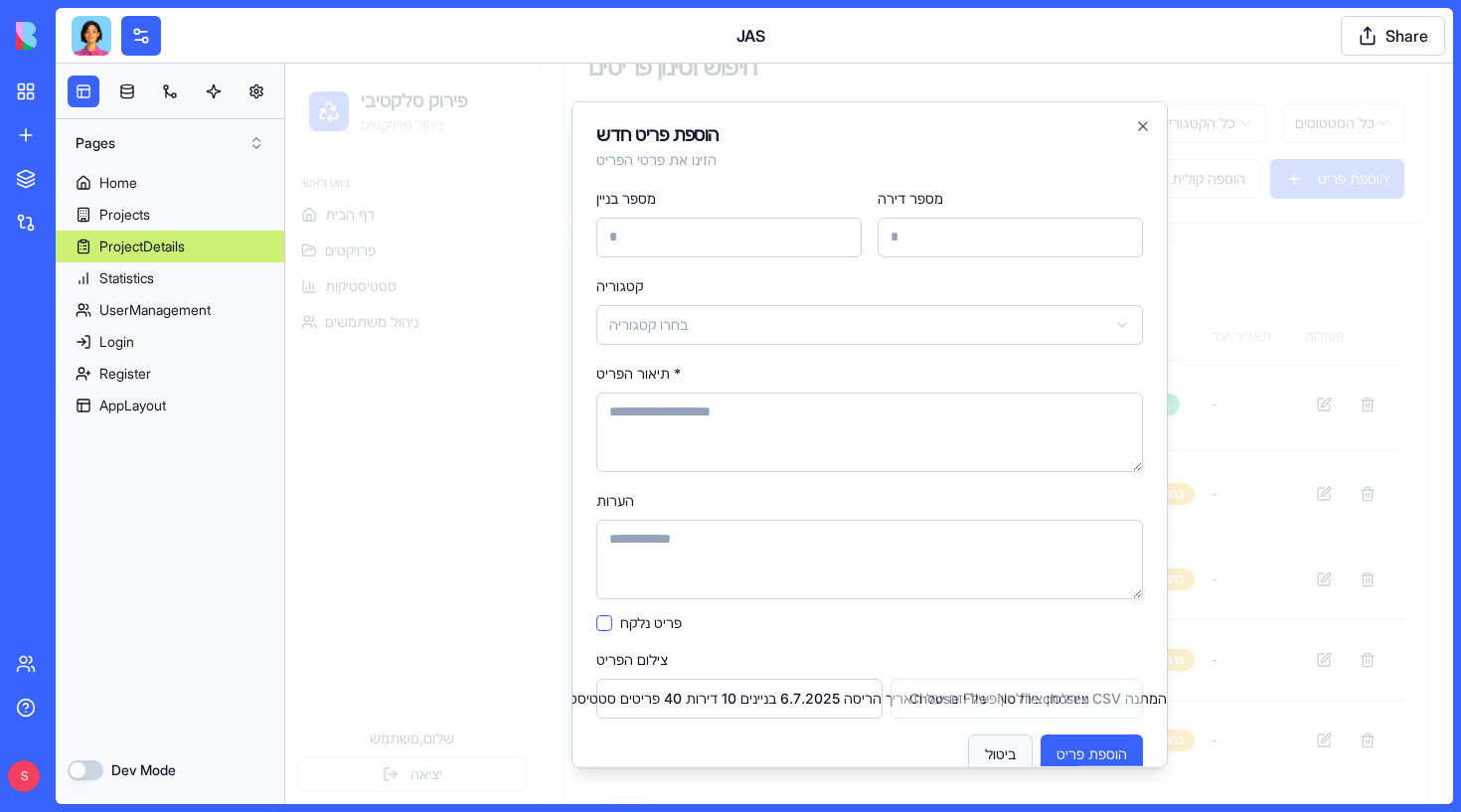 click on "ביטול" at bounding box center [1000, 753] 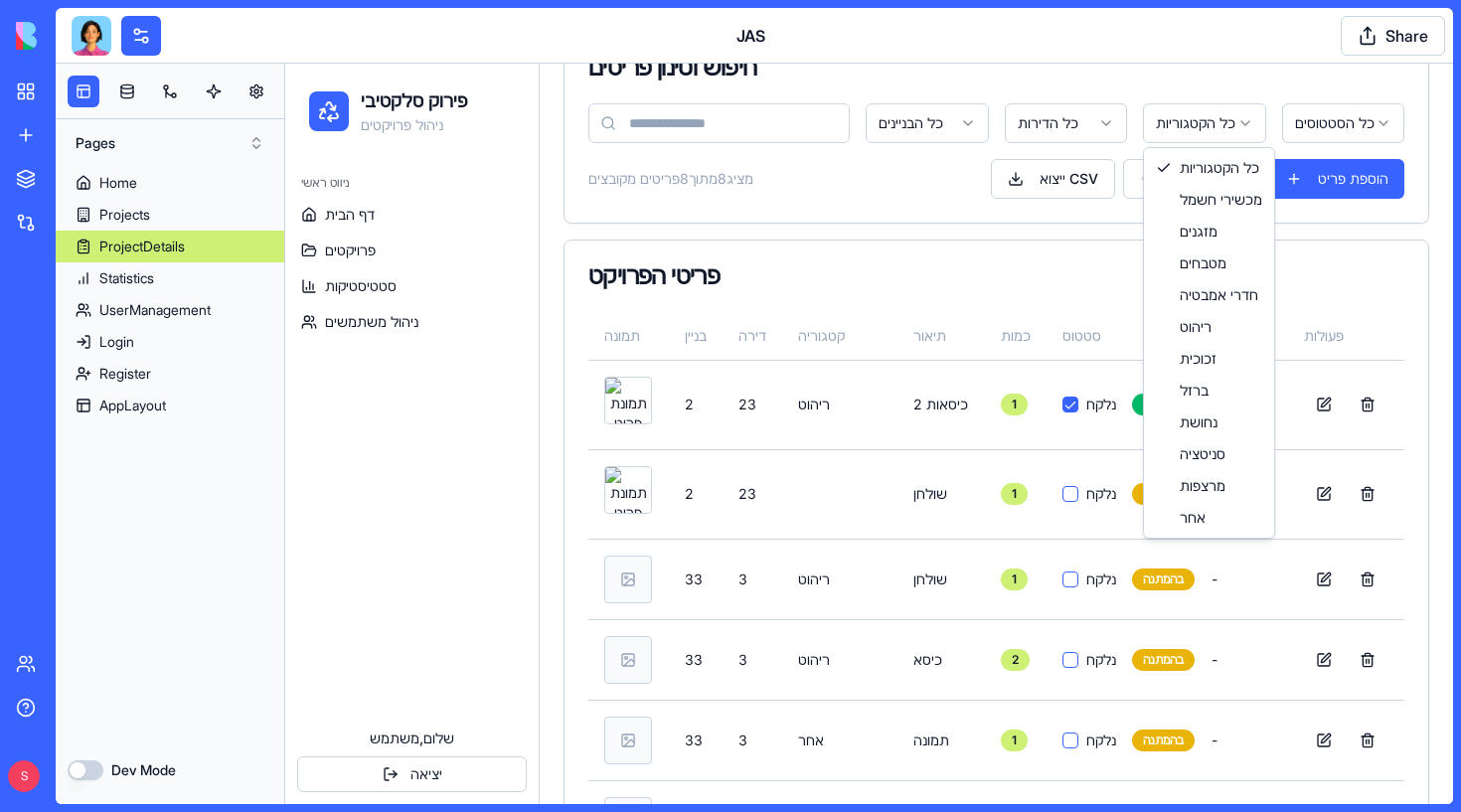 click on "פירוק סלקטיבי ניהול פרויקטים ניווט ראשי דף הבית פרויקטים סטטיסטיקות ניהול משתמשים שלום,  [USERNAME] יציאה Toggle Sidebar צירלסון צירלסון פעיל יזם יעל תאריך הריסה 6.7.2025 בניינים 10 דירות 40 פריטים סטטיסטיקות חיפוש וסינון פריטים כל הבניינים כל הדירות כל הקטגוריות כל הסטטוסים מציג  8  מתוך  8  פריטים מקובצים ייצוא CSV הוספה קולית הוספת פריט פריטי הפרויקט תמונה בניין דירה קטגוריה תיאור כמות סטטוס תאריך יעד פעולות 2 23 ריהוט 2 כיסאות 1 נלקח נלקח - 2 23 שולחן 1 נלקח בהמתנה - 33 3 ריהוט שולחן 1 נלקח בהמתנה - 33 3 ריהוט כיסא 2 נלקח בהמתנה - 33 3 אחר תמונה 1 נלקח בהמתנה - 2 2 אחר שפרף 1 נלקח בהמתנה - 2 2" at bounding box center (869, 384) 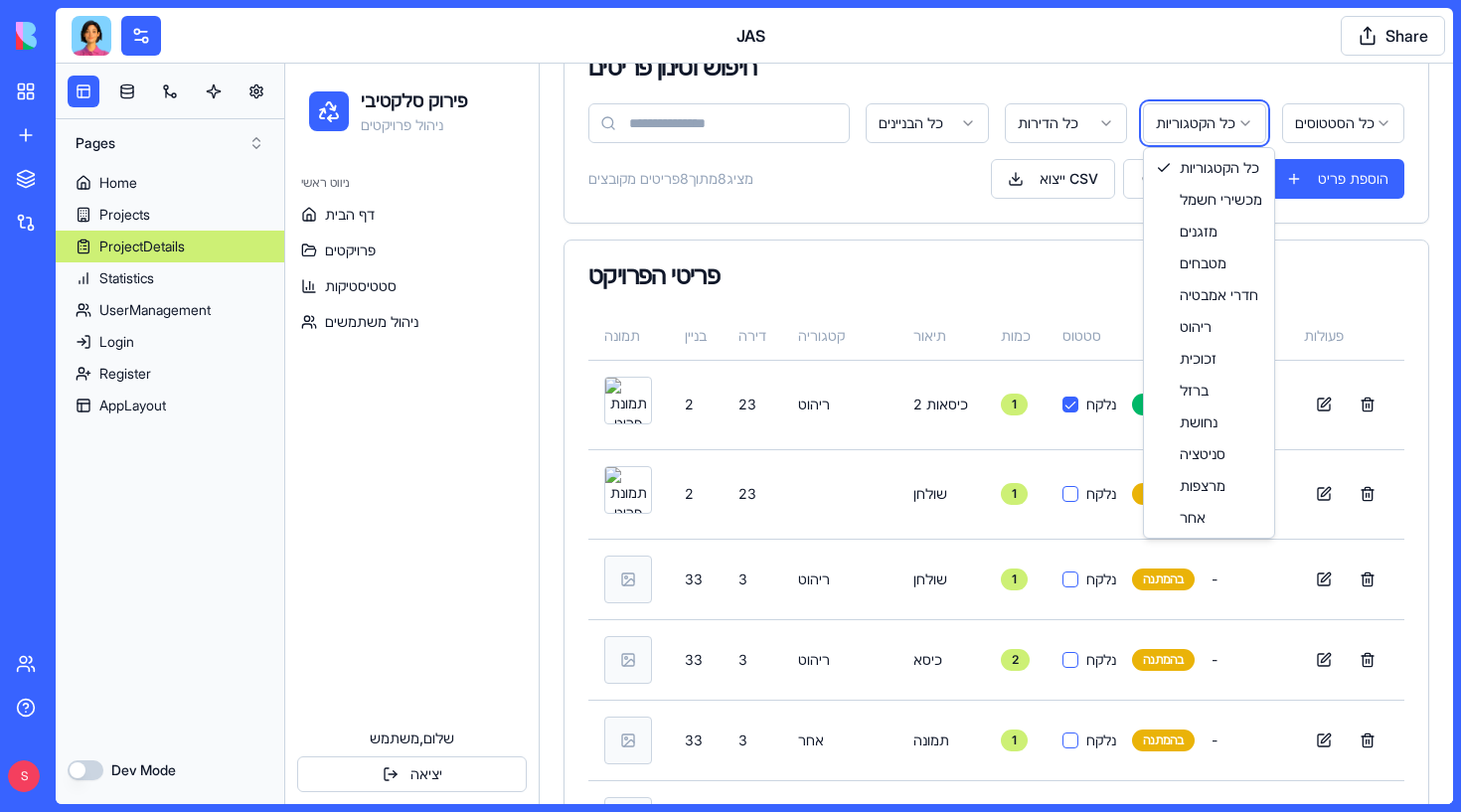 click on "פירוק סלקטיבי ניהול פרויקטים ניווט ראשי דף הבית פרויקטים סטטיסטיקות ניהול משתמשים שלום,  [USERNAME] יציאה Toggle Sidebar צירלסון צירלסון פעיל יזם יעל תאריך הריסה 6.7.2025 בניינים 10 דירות 40 פריטים סטטיסטיקות חיפוש וסינון פריטים כל הבניינים כל הדירות כל הקטגוריות כל הסטטוסים מציג  8  מתוך  8  פריטים מקובצים ייצוא CSV הוספה קולית הוספת פריט פריטי הפרויקט תמונה בניין דירה קטגוריה תיאור כמות סטטוס תאריך יעד פעולות 2 23 ריהוט 2 כיסאות 1 נלקח נלקח - 2 23 שולחן 1 נלקח בהמתנה - 33 3 ריהוט שולחן 1 נלקח בהמתנה - 33 3 ריהוט כיסא 2 נלקח בהמתנה - 33 3 אחר תמונה 1 נלקח בהמתנה - 2 2 אחר שפרף 1 נלקח בהמתנה - 2 2" at bounding box center (869, 384) 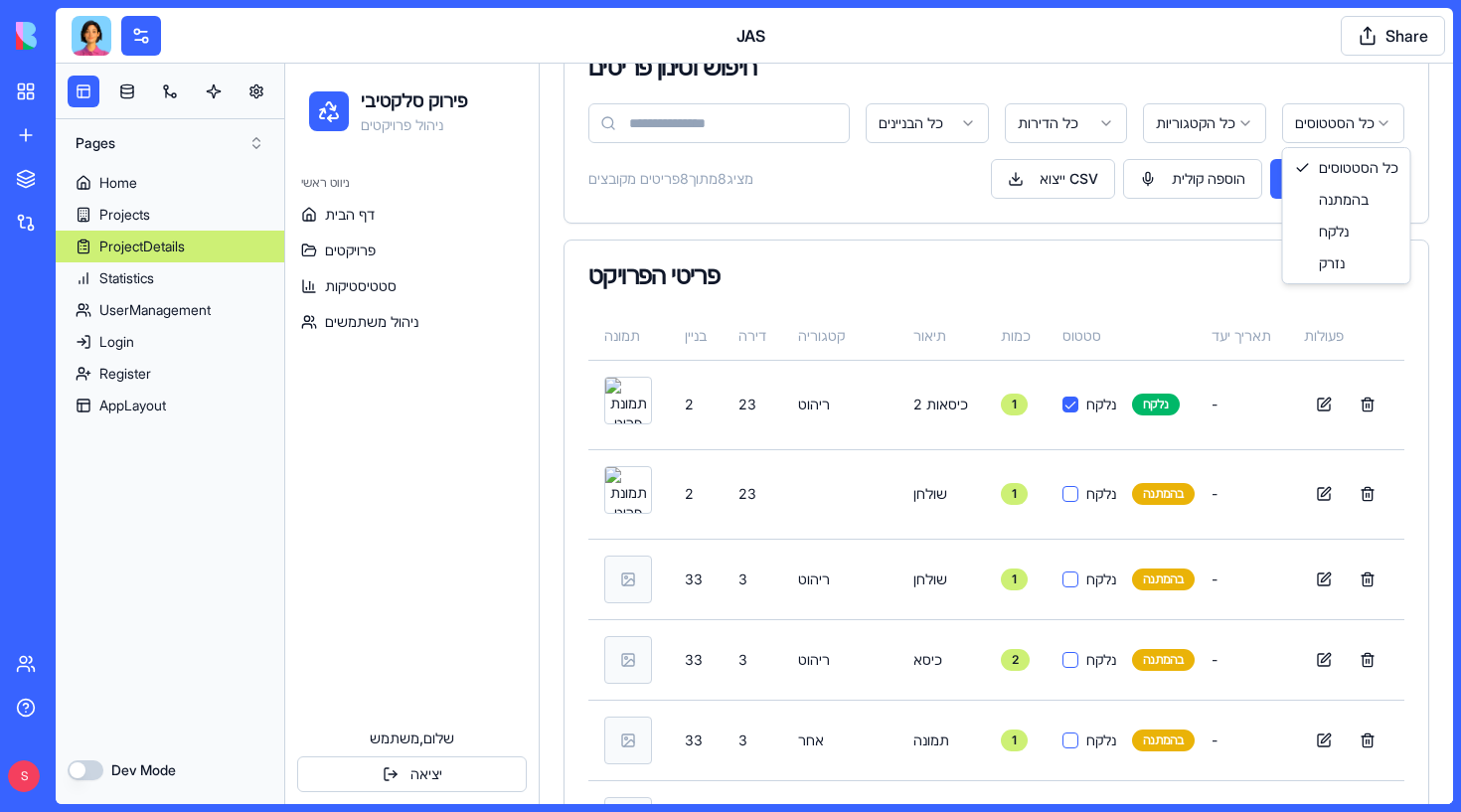 click on "פירוק סלקטיבי ניהול פרויקטים ניווט ראשי דף הבית פרויקטים סטטיסטיקות ניהול משתמשים שלום,  [USERNAME] יציאה Toggle Sidebar צירלסון צירלסון פעיל יזם יעל תאריך הריסה 6.7.2025 בניינים 10 דירות 40 פריטים סטטיסטיקות חיפוש וסינון פריטים כל הבניינים כל הדירות כל הקטגוריות כל הסטטוסים מציג  8  מתוך  8  פריטים מקובצים ייצוא CSV הוספה קולית הוספת פריט פריטי הפרויקט תמונה בניין דירה קטגוריה תיאור כמות סטטוס תאריך יעד פעולות 2 23 ריהוט 2 כיסאות 1 נלקח נלקח - 2 23 שולחן 1 נלקח בהמתנה - 33 3 ריהוט שולחן 1 נלקח בהמתנה - 33 3 ריהוט כיסא 2 נלקח בהמתנה - 33 3 אחר תמונה 1 נלקח בהמתנה - 2 2 אחר שפרף 1 נלקח בהמתנה - 2 2" at bounding box center [869, 384] 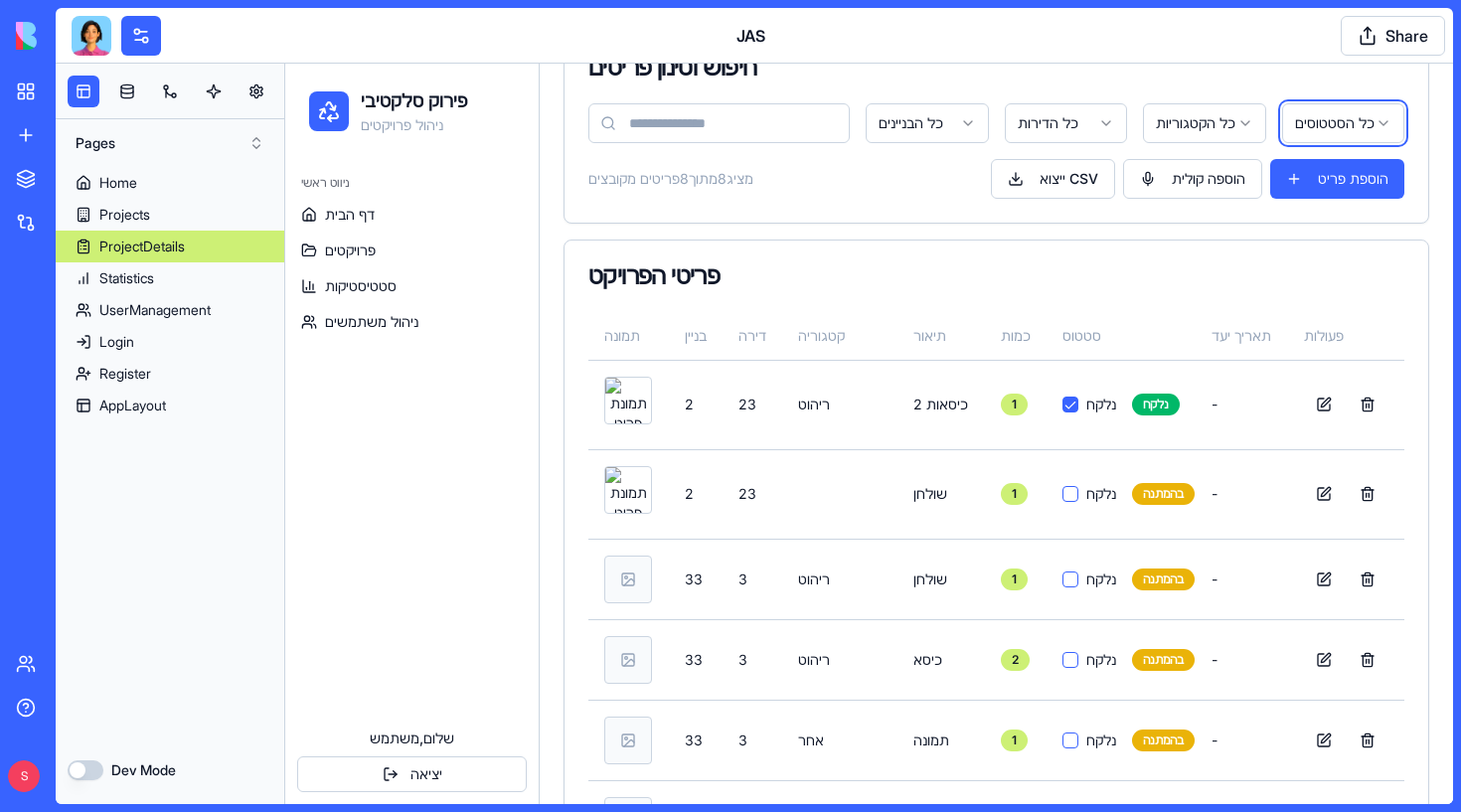 click on "פירוק סלקטיבי ניהול פרויקטים ניווט ראשי דף הבית פרויקטים סטטיסטיקות ניהול משתמשים שלום,  [USERNAME] יציאה Toggle Sidebar צירלסון צירלסון פעיל יזם יעל תאריך הריסה 6.7.2025 בניינים 10 דירות 40 פריטים סטטיסטיקות חיפוש וסינון פריטים כל הבניינים כל הדירות כל הקטגוריות כל הסטטוסים מציג  8  מתוך  8  פריטים מקובצים ייצוא CSV הוספה קולית הוספת פריט פריטי הפרויקט תמונה בניין דירה קטגוריה תיאור כמות סטטוס תאריך יעד פעולות 2 23 ריהוט 2 כיסאות 1 נלקח נלקח - 2 23 שולחן 1 נלקח בהמתנה - 33 3 ריהוט שולחן 1 נלקח בהמתנה - 33 3 ריהוט כיסא 2 נלקח בהמתנה - 33 3 אחר תמונה 1 נלקח בהמתנה - 2 2 אחר שפרף 1 נלקח בהמתנה - 2 2" at bounding box center [869, 384] 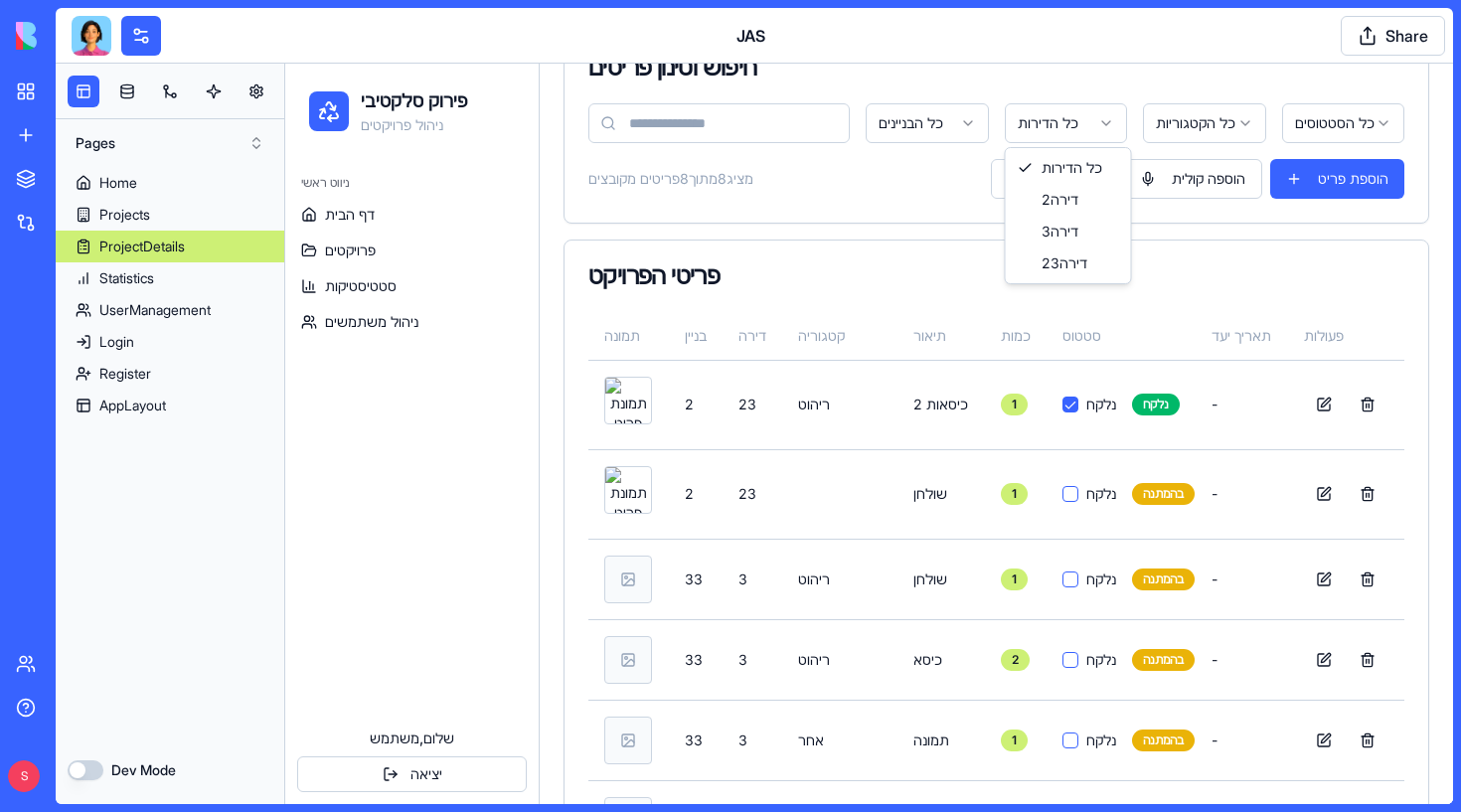 click on "פירוק סלקטיבי ניהול פרויקטים ניווט ראשי דף הבית פרויקטים סטטיסטיקות ניהול משתמשים שלום,  [USERNAME] יציאה Toggle Sidebar צירלסון צירלסון פעיל יזם יעל תאריך הריסה 6.7.2025 בניינים 10 דירות 40 פריטים סטטיסטיקות חיפוש וסינון פריטים כל הבניינים כל הדירות כל הקטגוריות כל הסטטוסים מציג  8  מתוך  8  פריטים מקובצים ייצוא CSV הוספה קולית הוספת פריט פריטי הפרויקט תמונה בניין דירה קטגוריה תיאור כמות סטטוס תאריך יעד פעולות 2 23 ריהוט 2 כיסאות 1 נלקח נלקח - 2 23 שולחן 1 נלקח בהמתנה - 33 3 ריהוט שולחן 1 נלקח בהמתנה - 33 3 ריהוט כיסא 2 נלקח בהמתנה - 33 3 אחר תמונה 1 נלקח בהמתנה - 2 2 אחר שפרף 1 נלקח בהמתנה - 2 2" at bounding box center [869, 384] 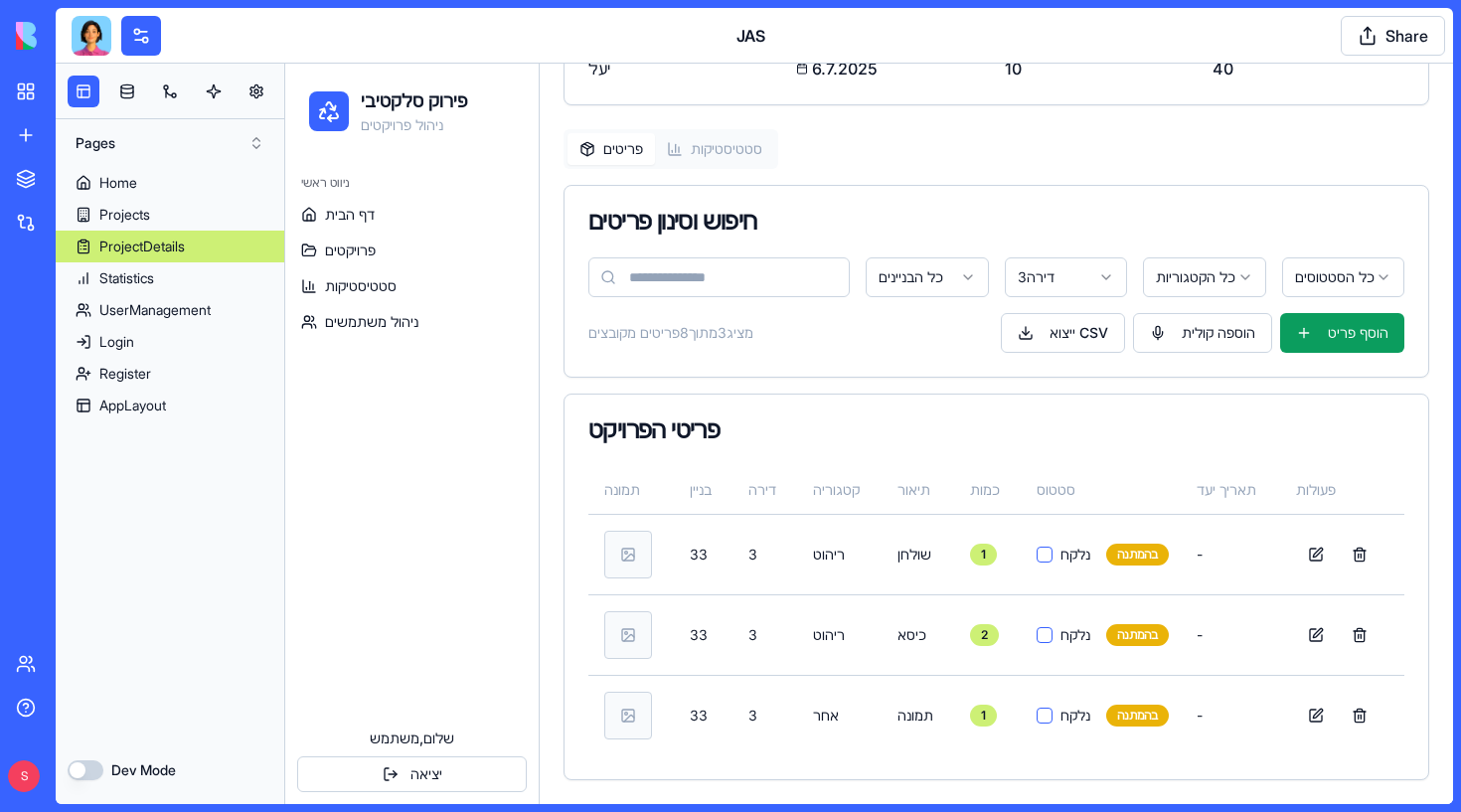 click on "פירוק סלקטיבי ניהול פרויקטים ניווט ראשי דף הבית פרויקטים סטטיסטיקות ניהול משתמשים שלום,  [USERNAME] יציאה Toggle Sidebar צירלסון צירלסון פעיל יזם יעל תאריך הריסה 6.7.2025 בניינים 10 דירות 40 פריטים סטטיסטיקות חיפוש וסינון פריטים כל הבניינים כל הדירות כל הקטגוריות כל הסטטוסים מציג  8  מתוך  8  פריטים מקובצים ייצוא CSV הוספה קולית הוספת פריט פריטי הפרויקט תמונה בניין דירה קטגוריה תיאור כמות סטטוס תאריך יעד פעולות 2 23 ריהוט 2 כיסאות 1 נלקח נלקח - 2 23 שולחן 1 נלקח בהמתנה - 33 3 ריהוט שולחן 1 נלקח בהמתנה - 33 3 ריהוט כיסא 2 נלקח בהמתנה - 33 3 אחר תמונה 1 נלקח בהמתנה - 2 2 אחר שפרף 1 נלקח בהמתנה - 2 2" at bounding box center (869, 328) 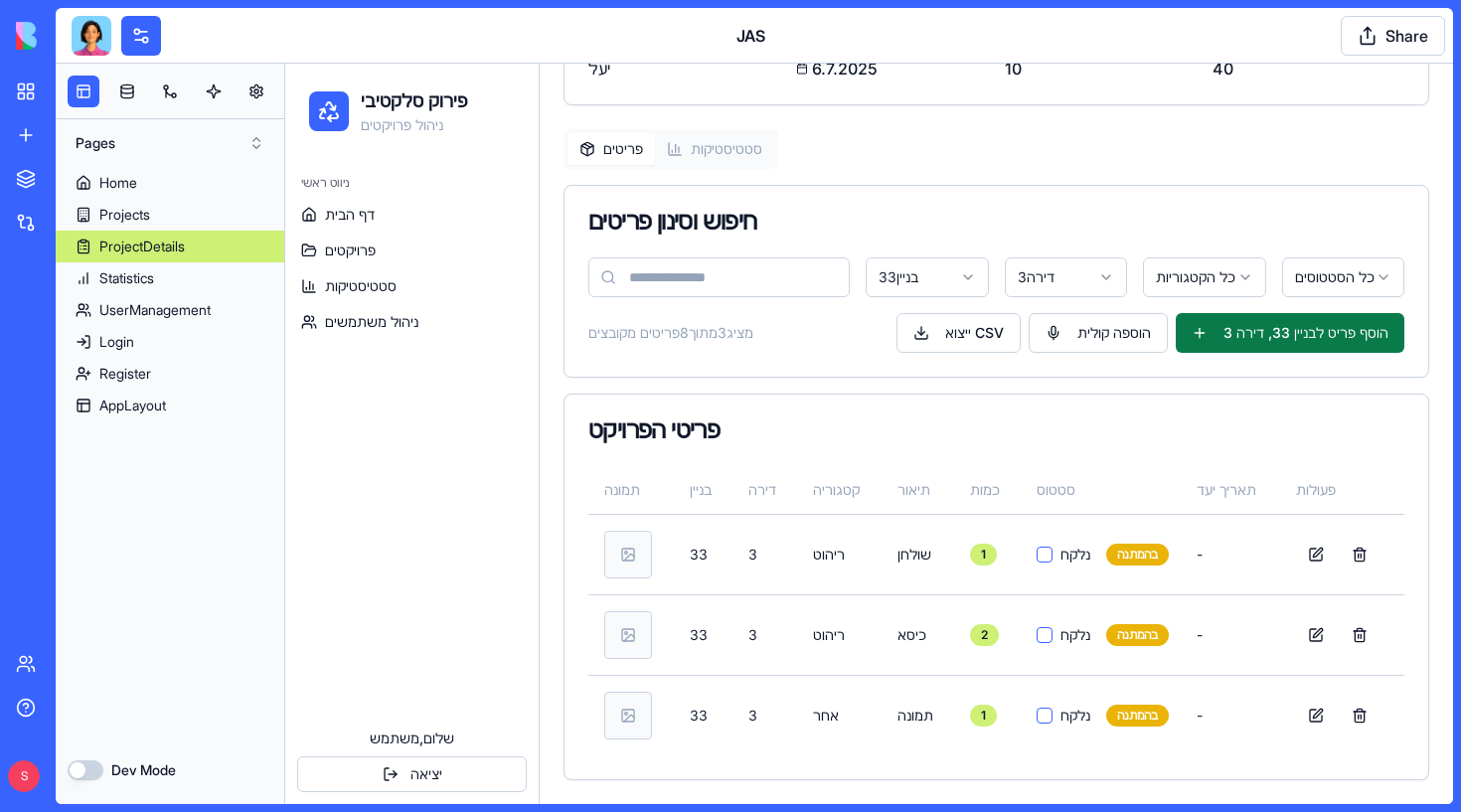 click on "הוסף פריט לבניין 33, דירה 3" at bounding box center (1290, 333) 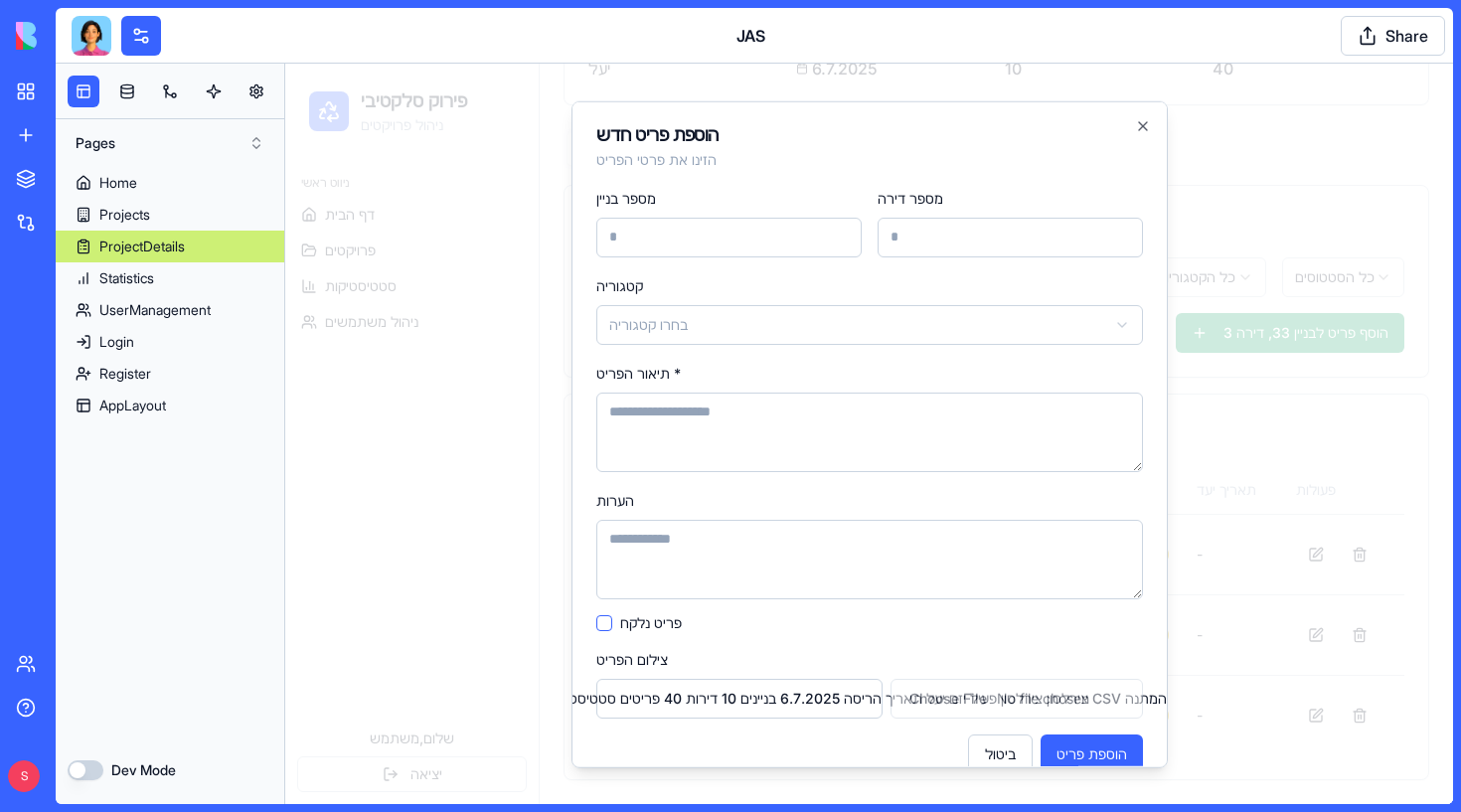 click on "**********" at bounding box center [870, 433] 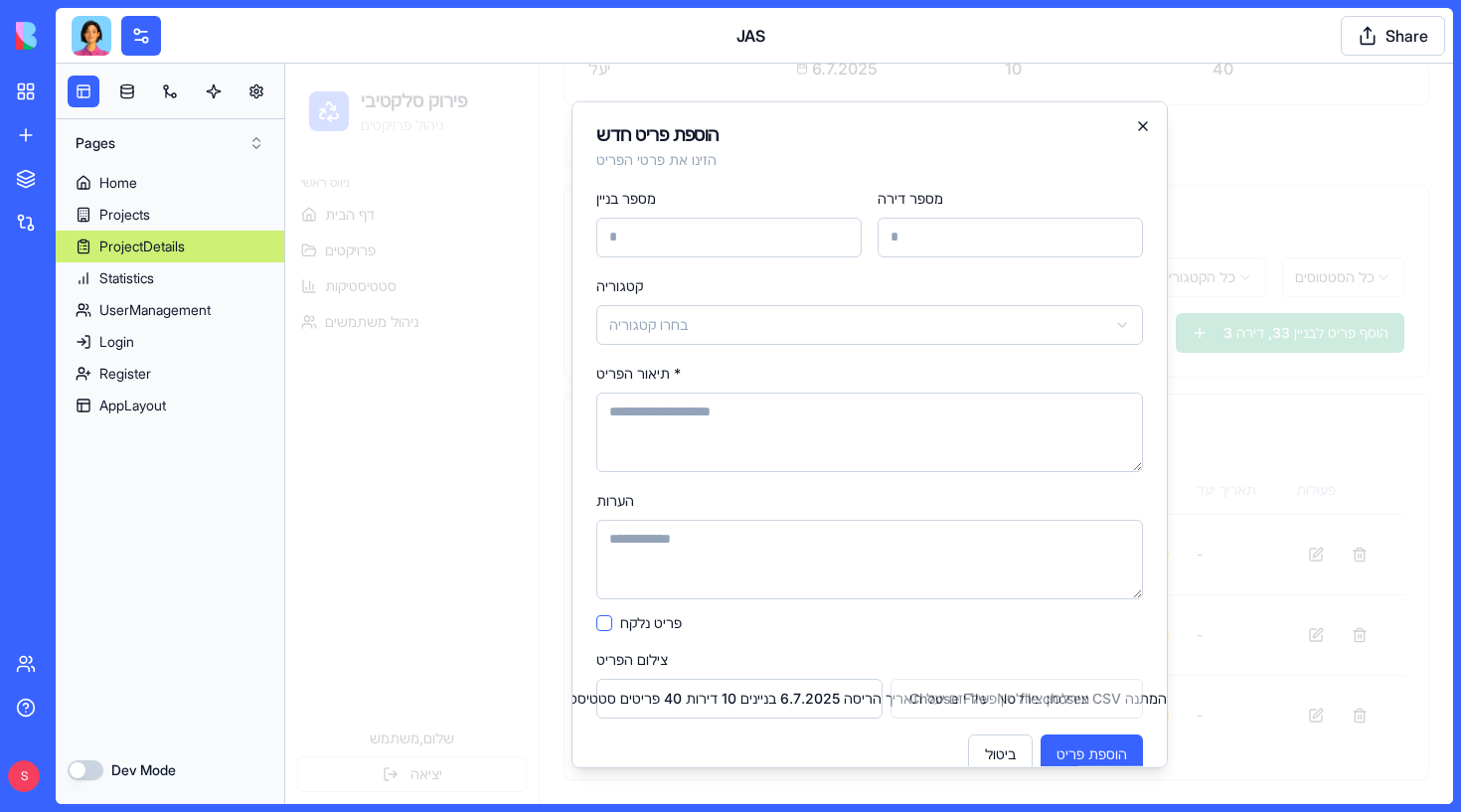 click 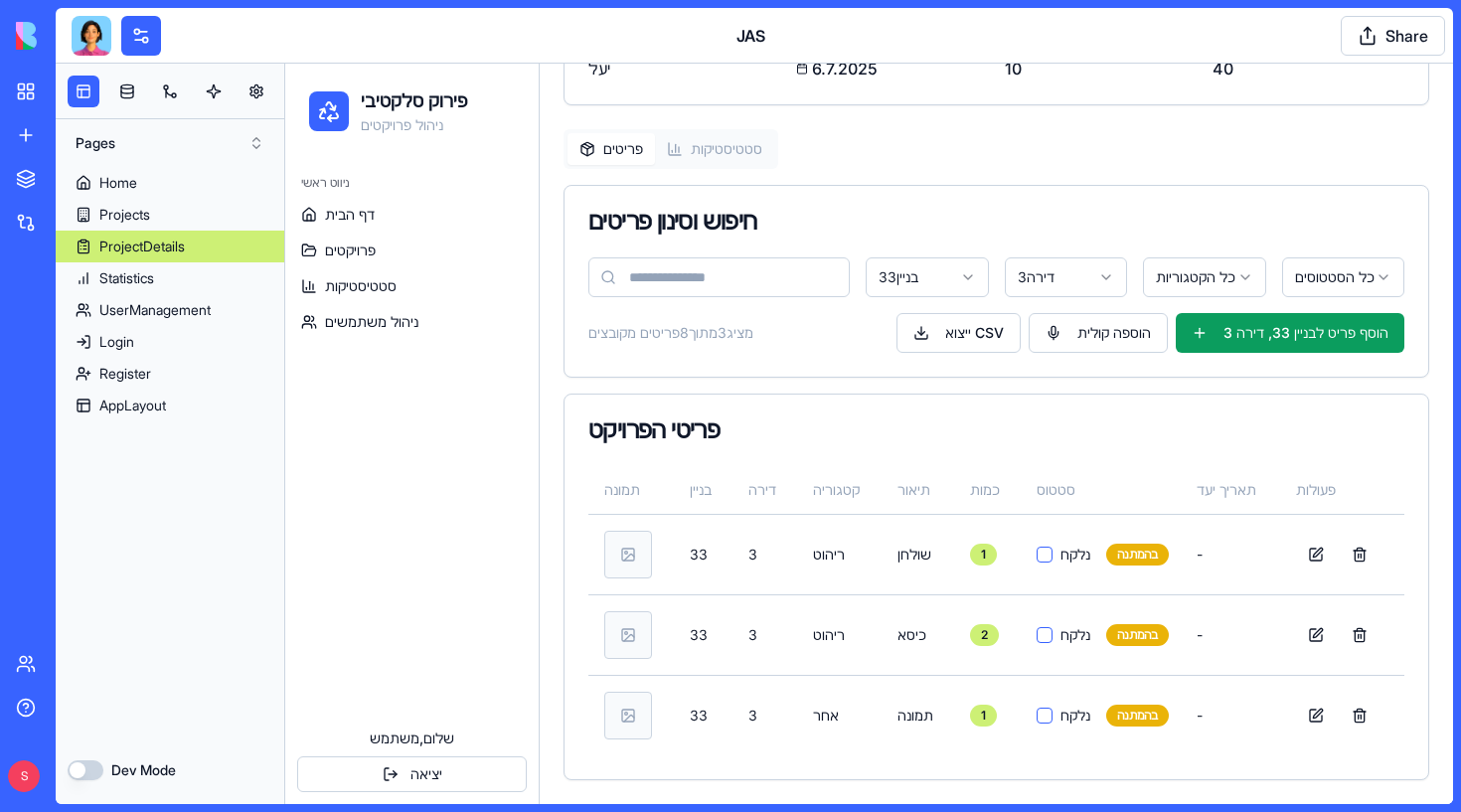 click on "מציג  3  מתוך  8  פריטים מקובצים ייצוא CSV הוספה קולית הוסף פריט לבניין 33, דירה 3" at bounding box center [996, 333] 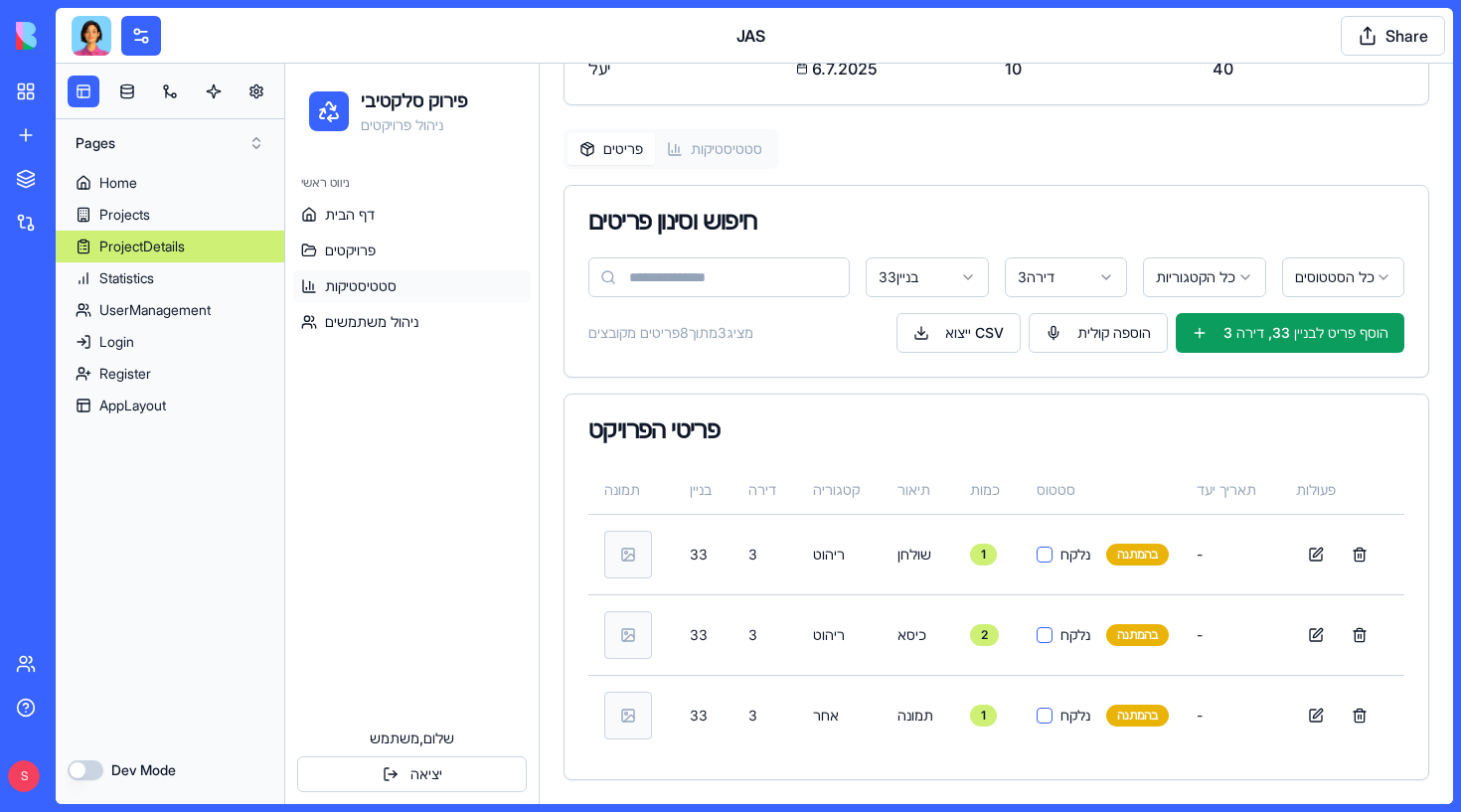 click on "סטטיסטיקות" at bounding box center [361, 286] 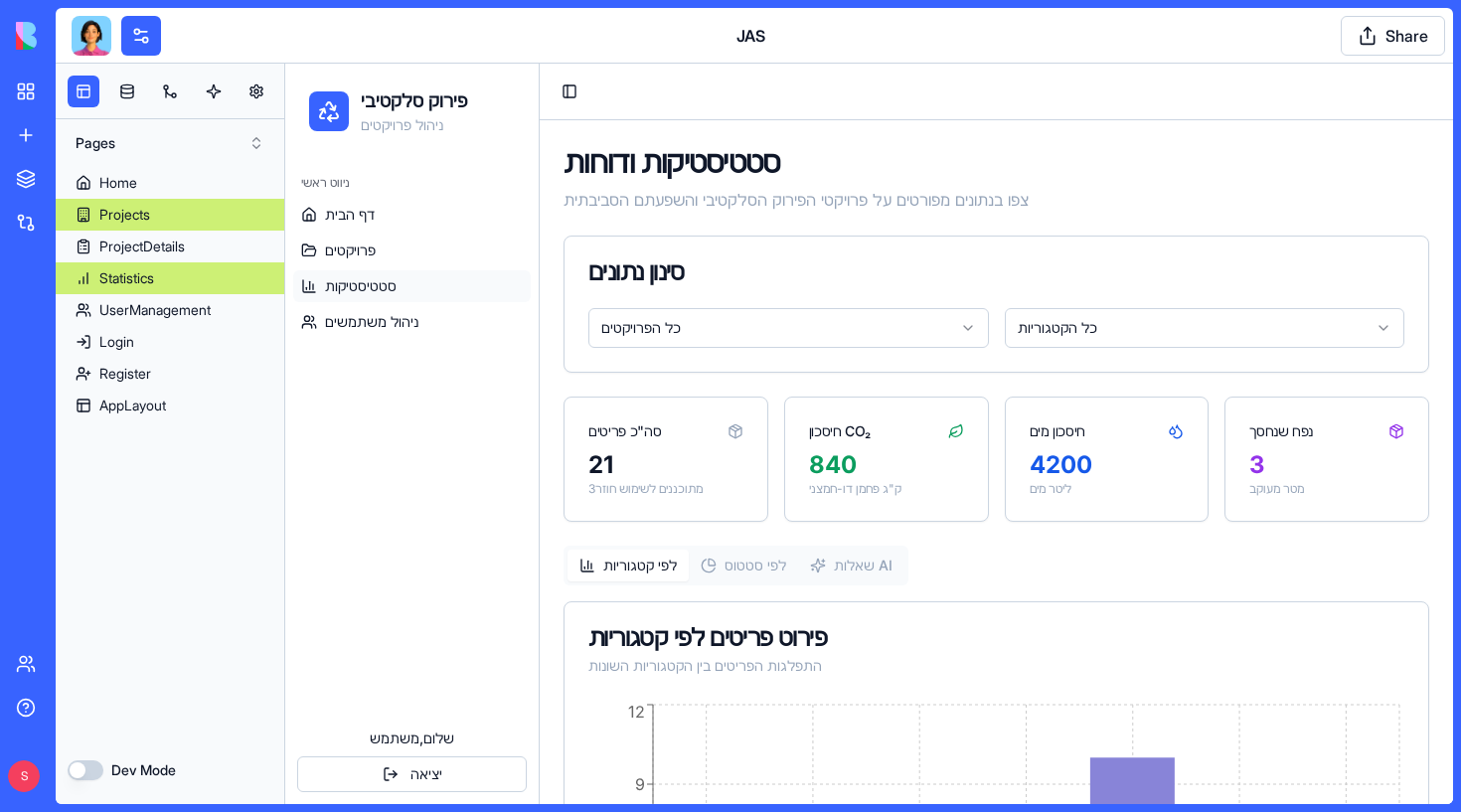 scroll, scrollTop: 0, scrollLeft: 0, axis: both 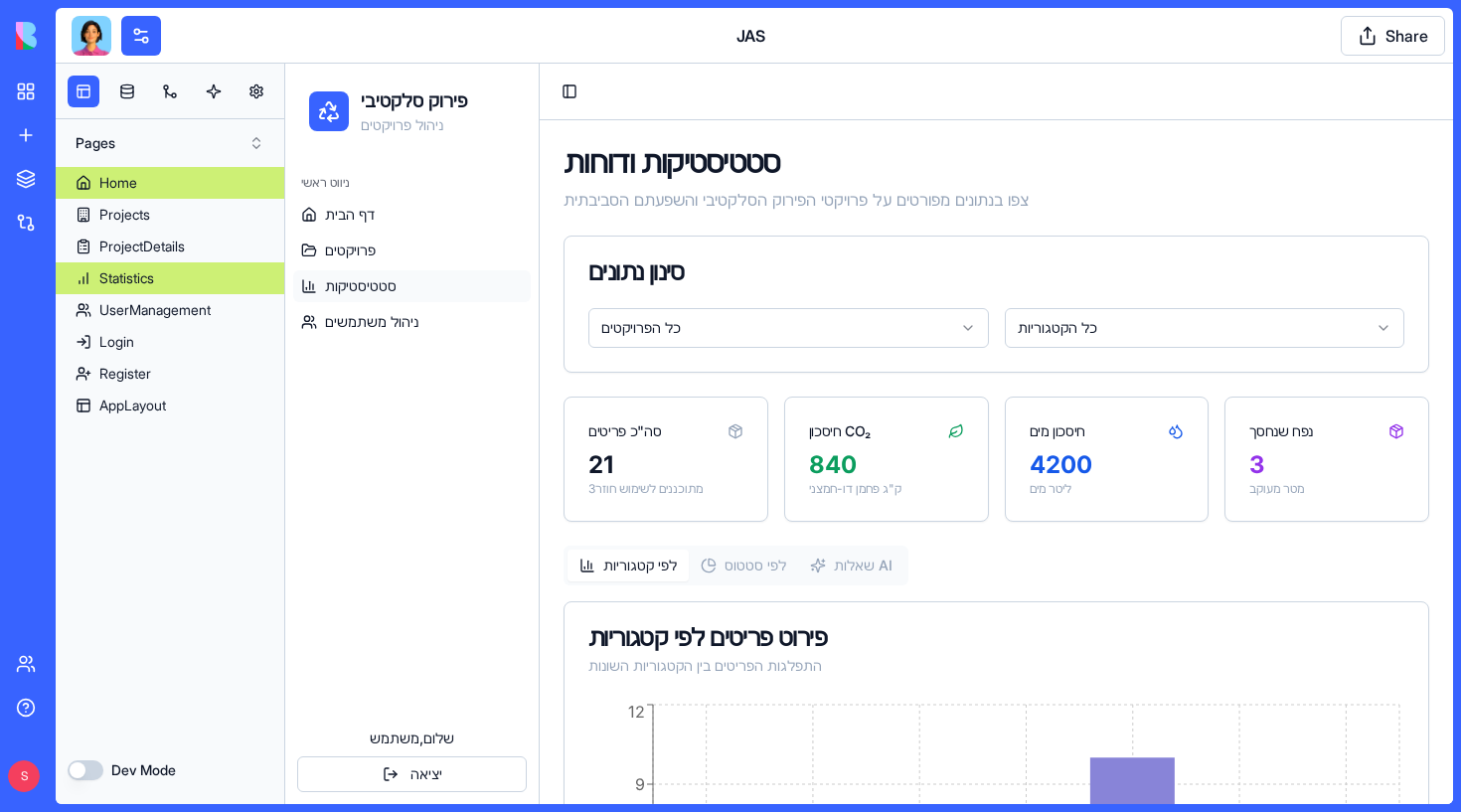 click on "Home" at bounding box center (170, 183) 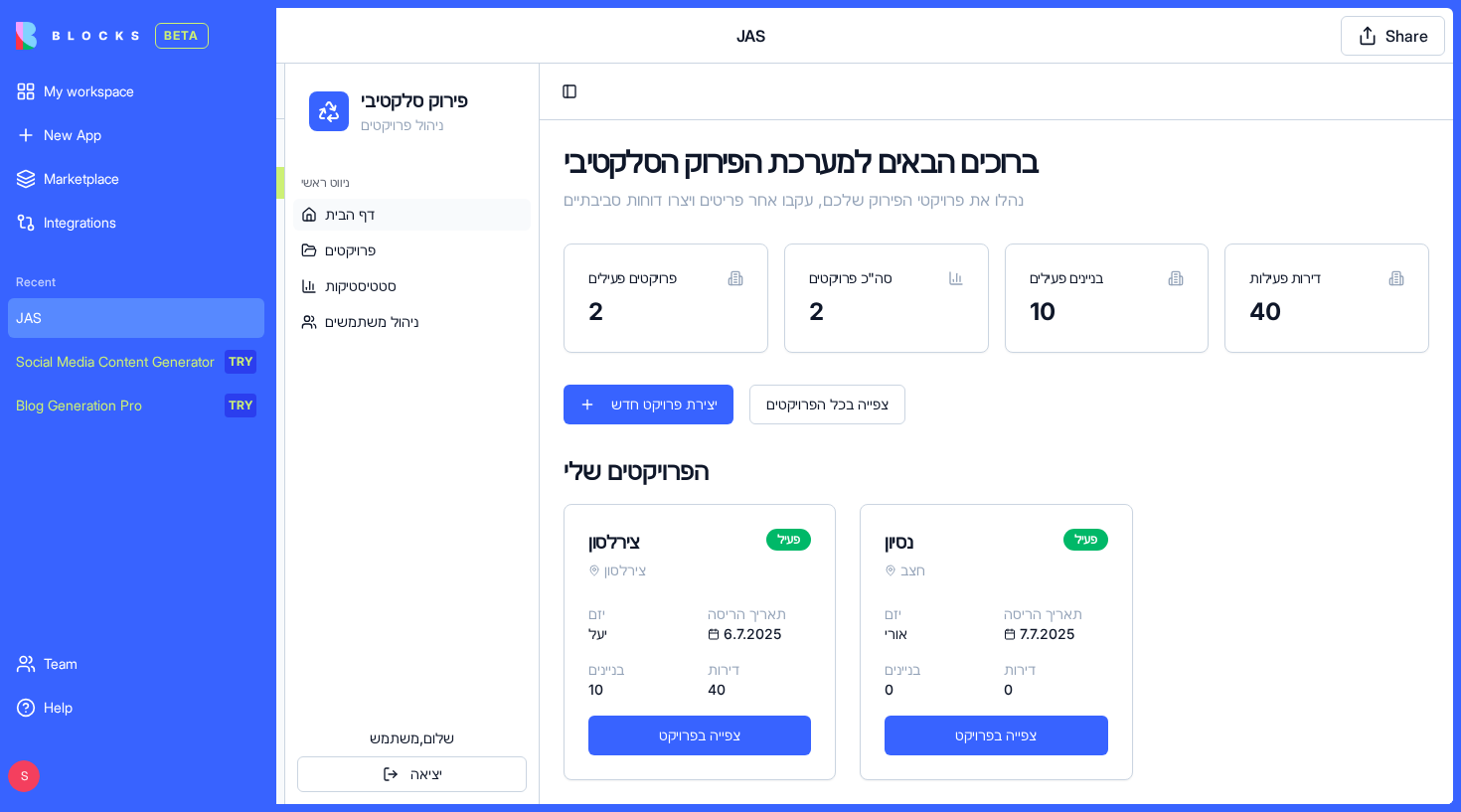click on "S" at bounding box center [136, 773] 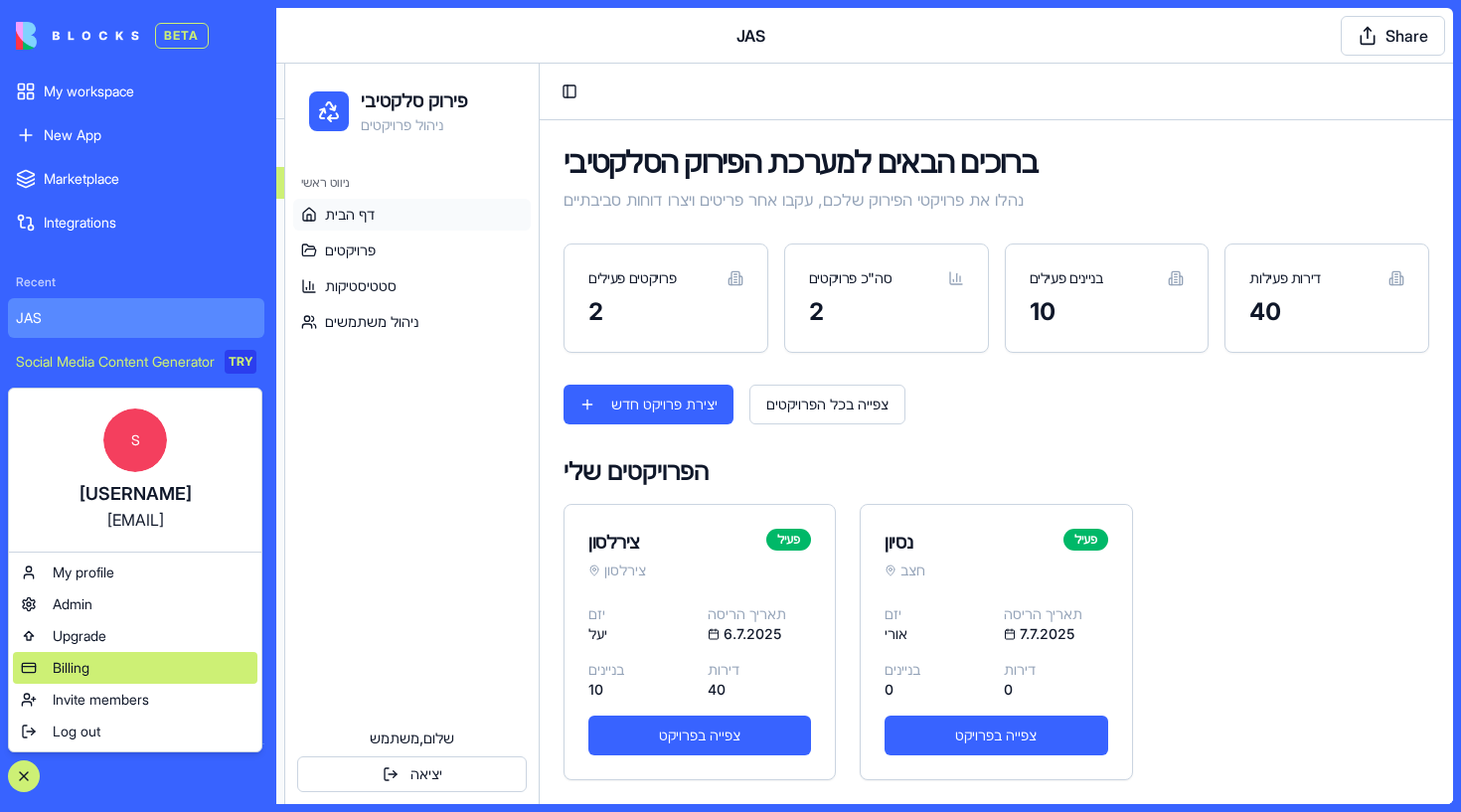 click on "Billing" at bounding box center [135, 668] 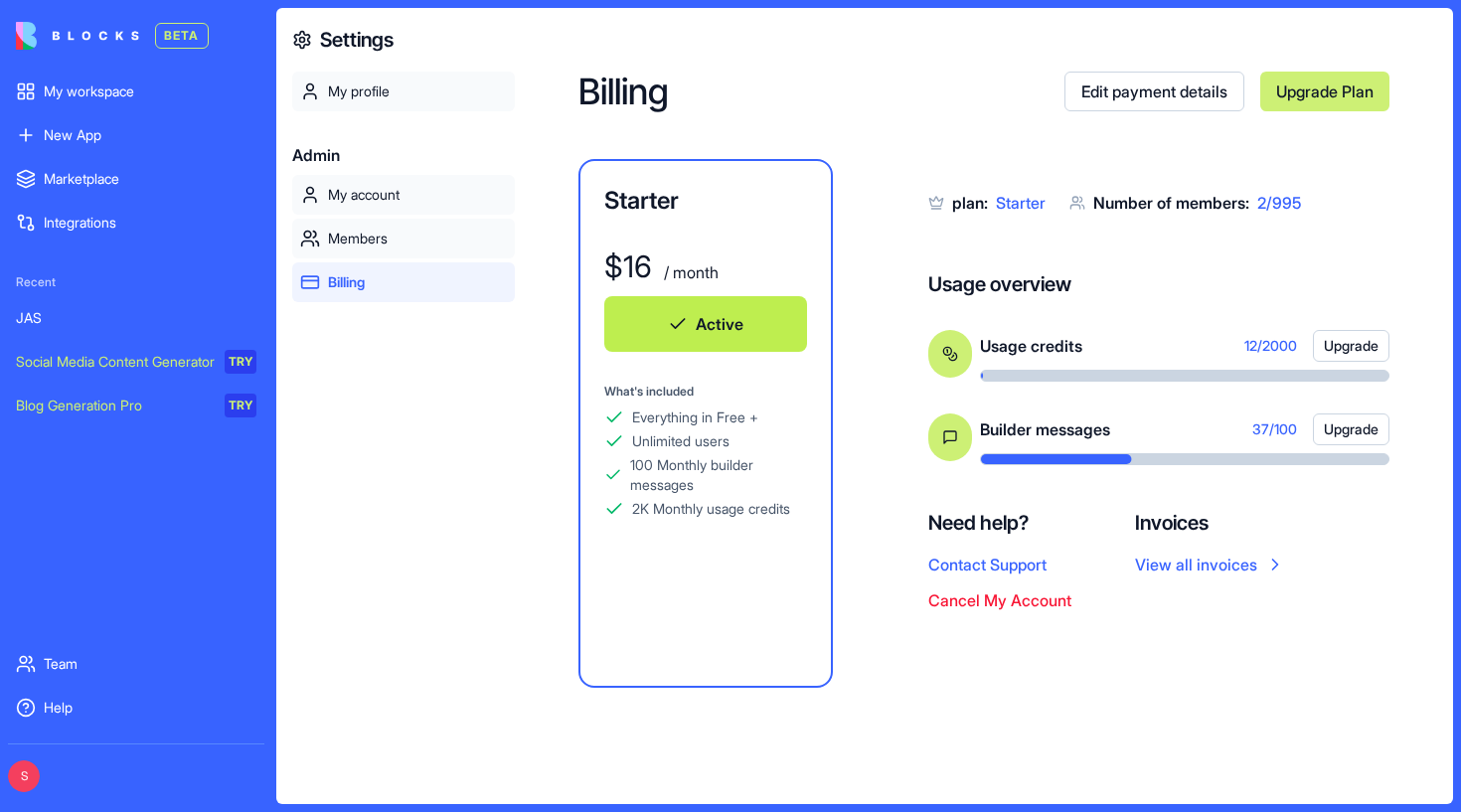 scroll, scrollTop: 64, scrollLeft: 0, axis: vertical 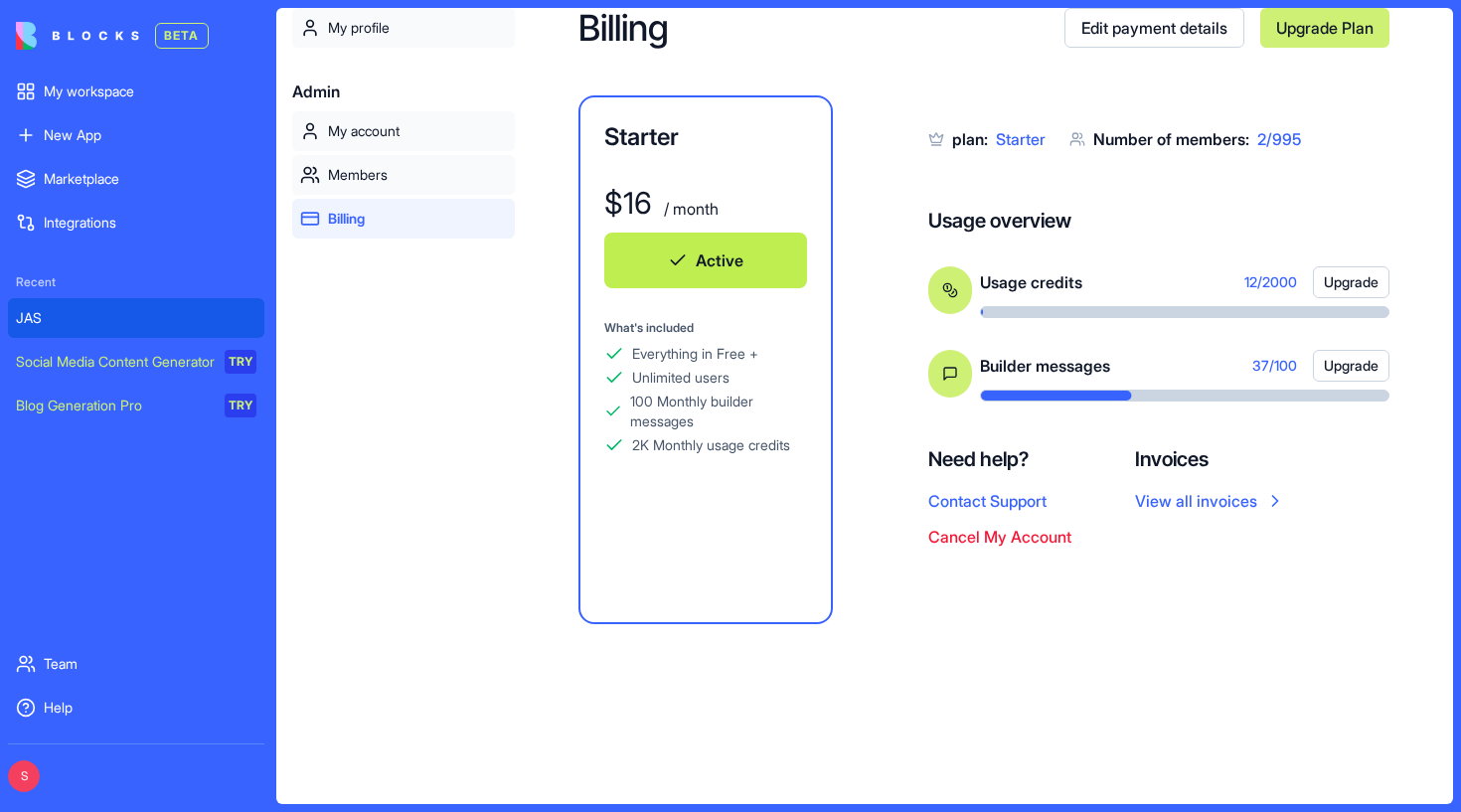 click on "JAS" at bounding box center [136, 318] 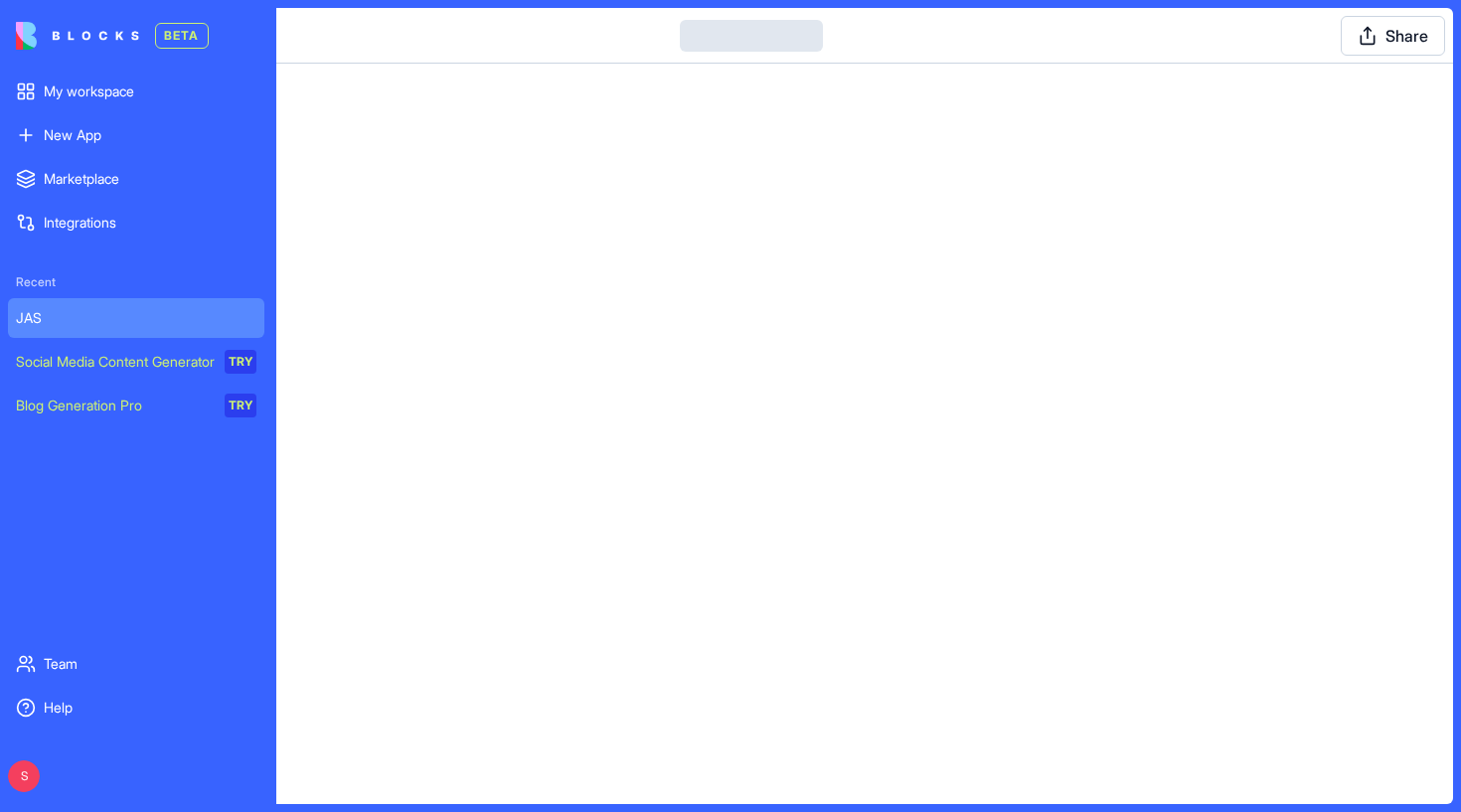 scroll, scrollTop: 0, scrollLeft: 0, axis: both 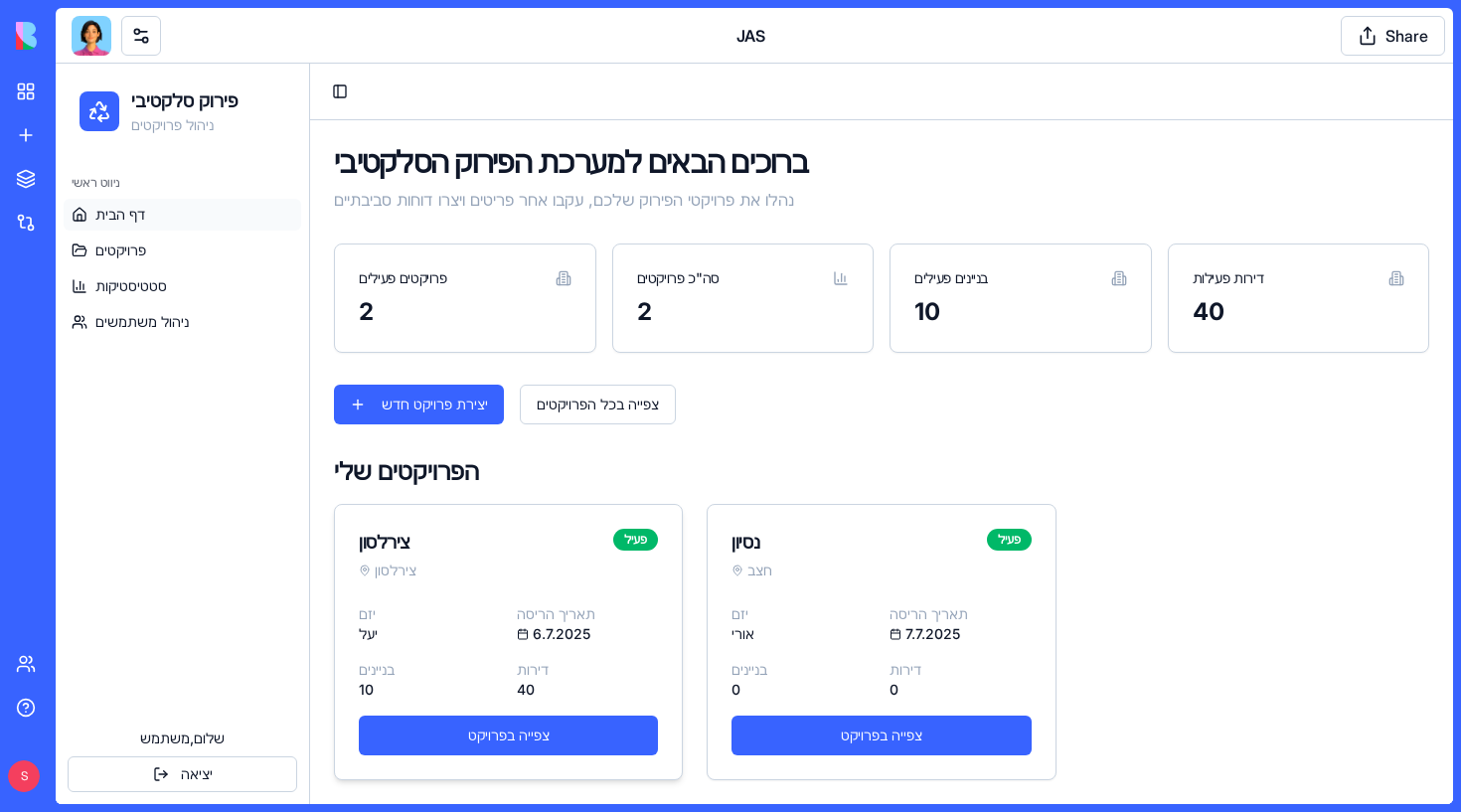 click on "צירלסון צירלסון פעיל" at bounding box center (508, 555) 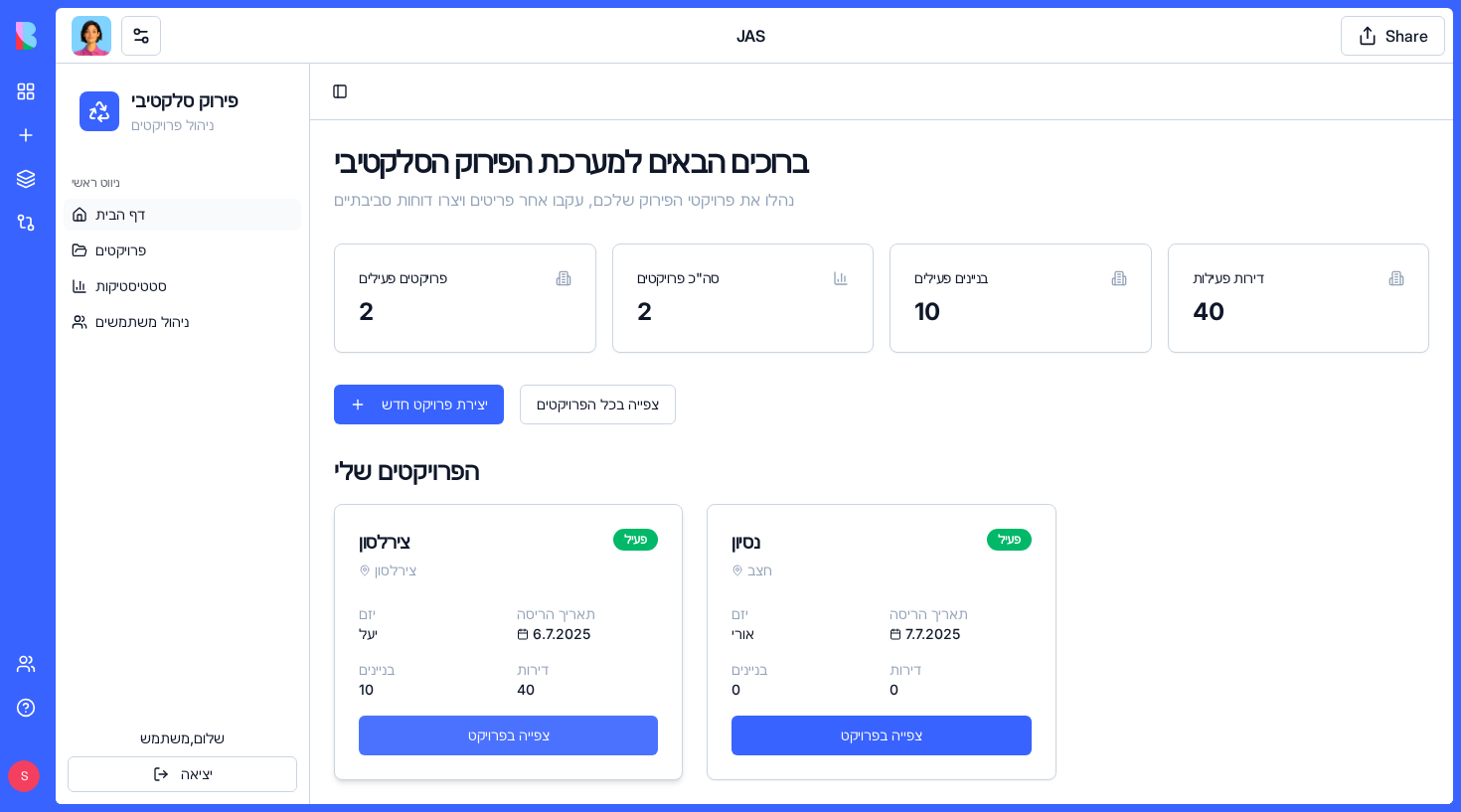 click on "צפייה בפרויקט" at bounding box center (508, 735) 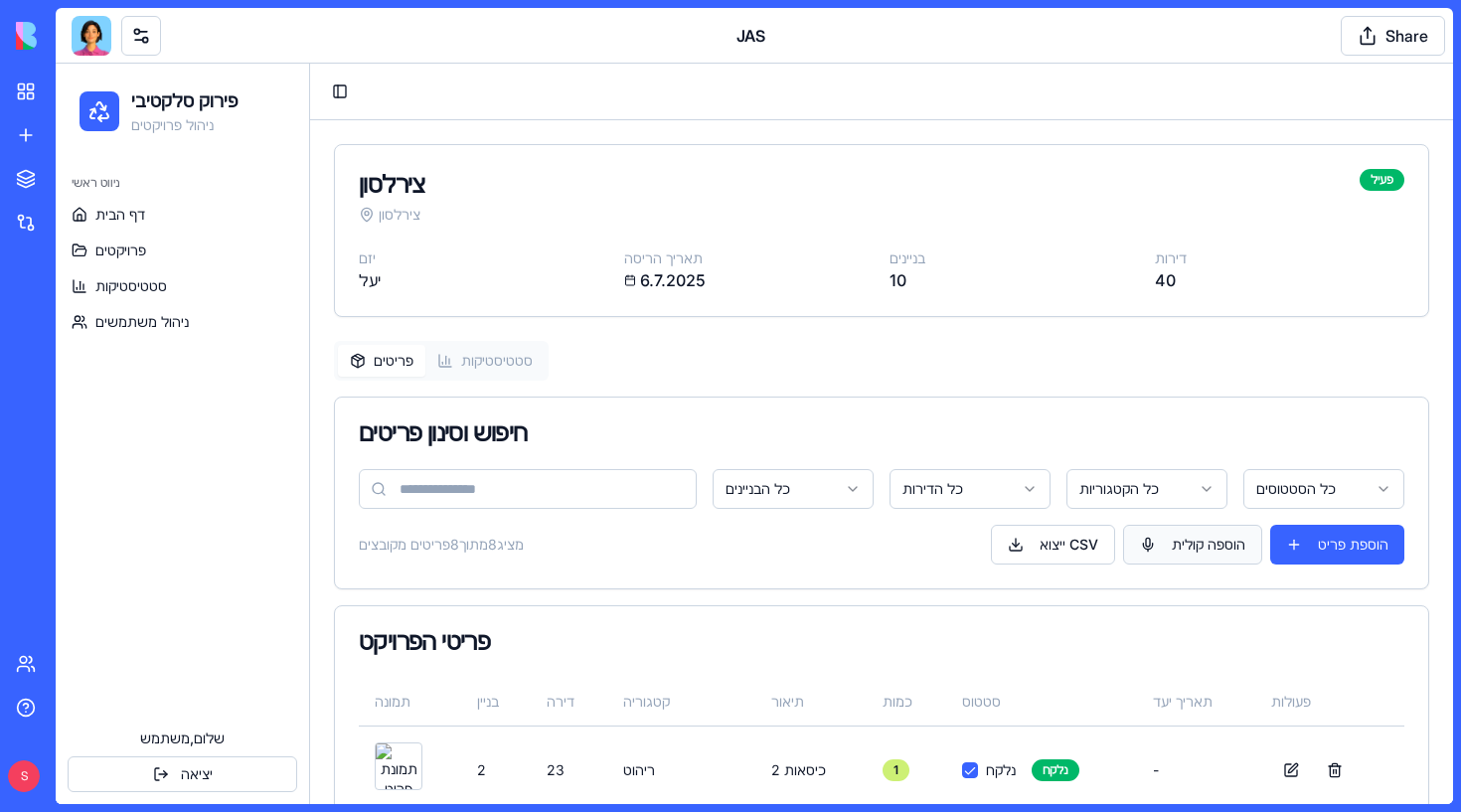 click on "הוספה קולית" at bounding box center (1193, 545) 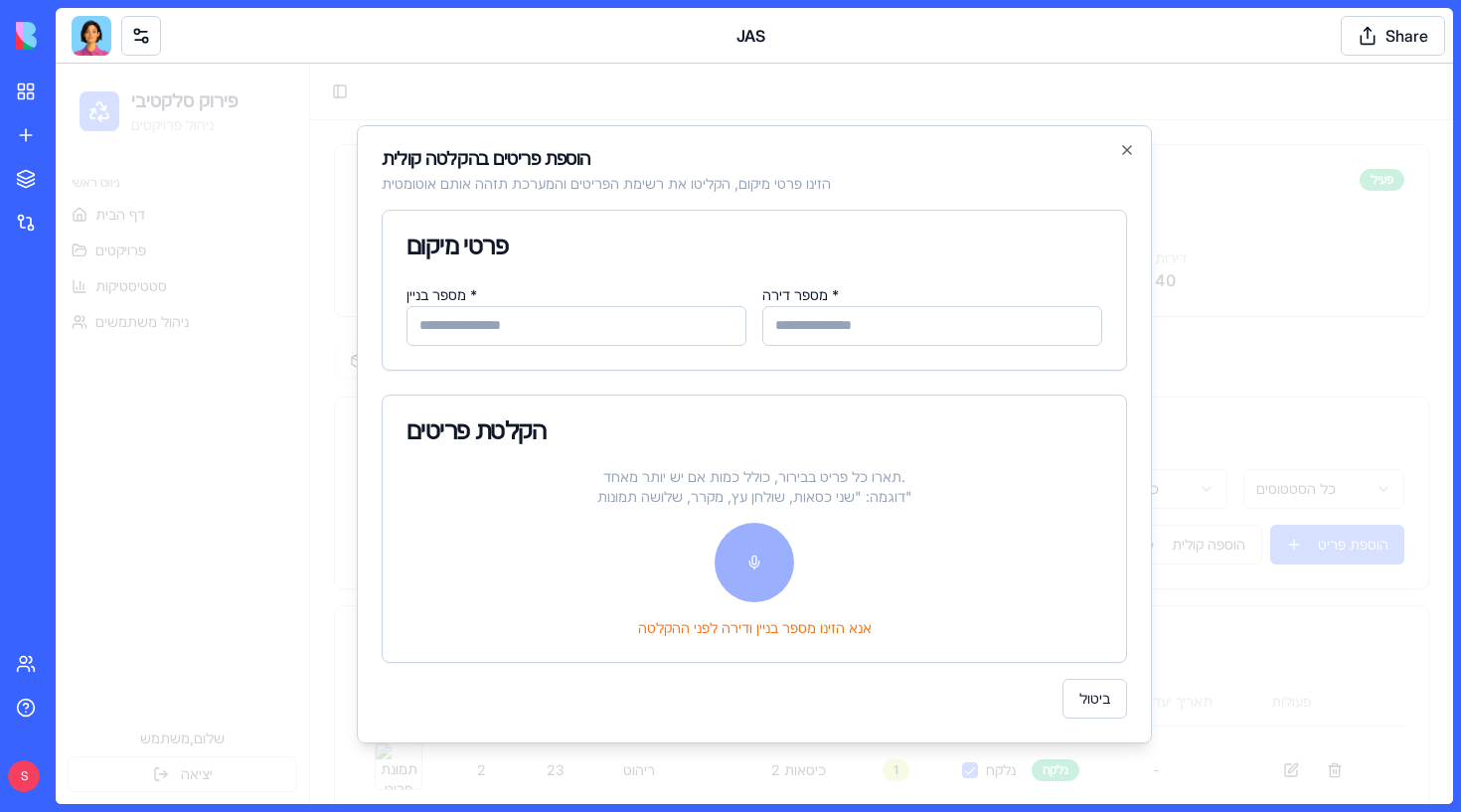 type on "**" 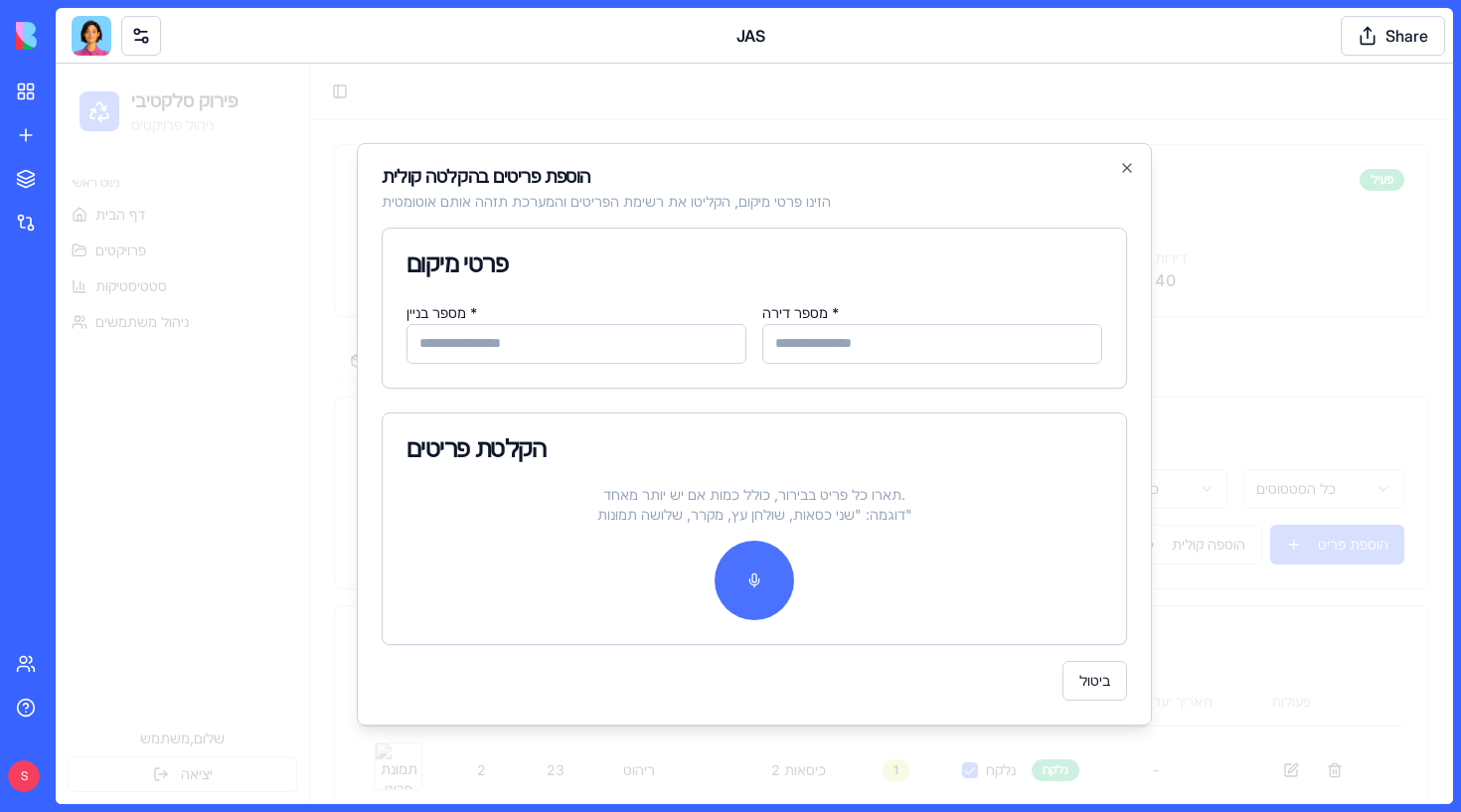 type on "*" 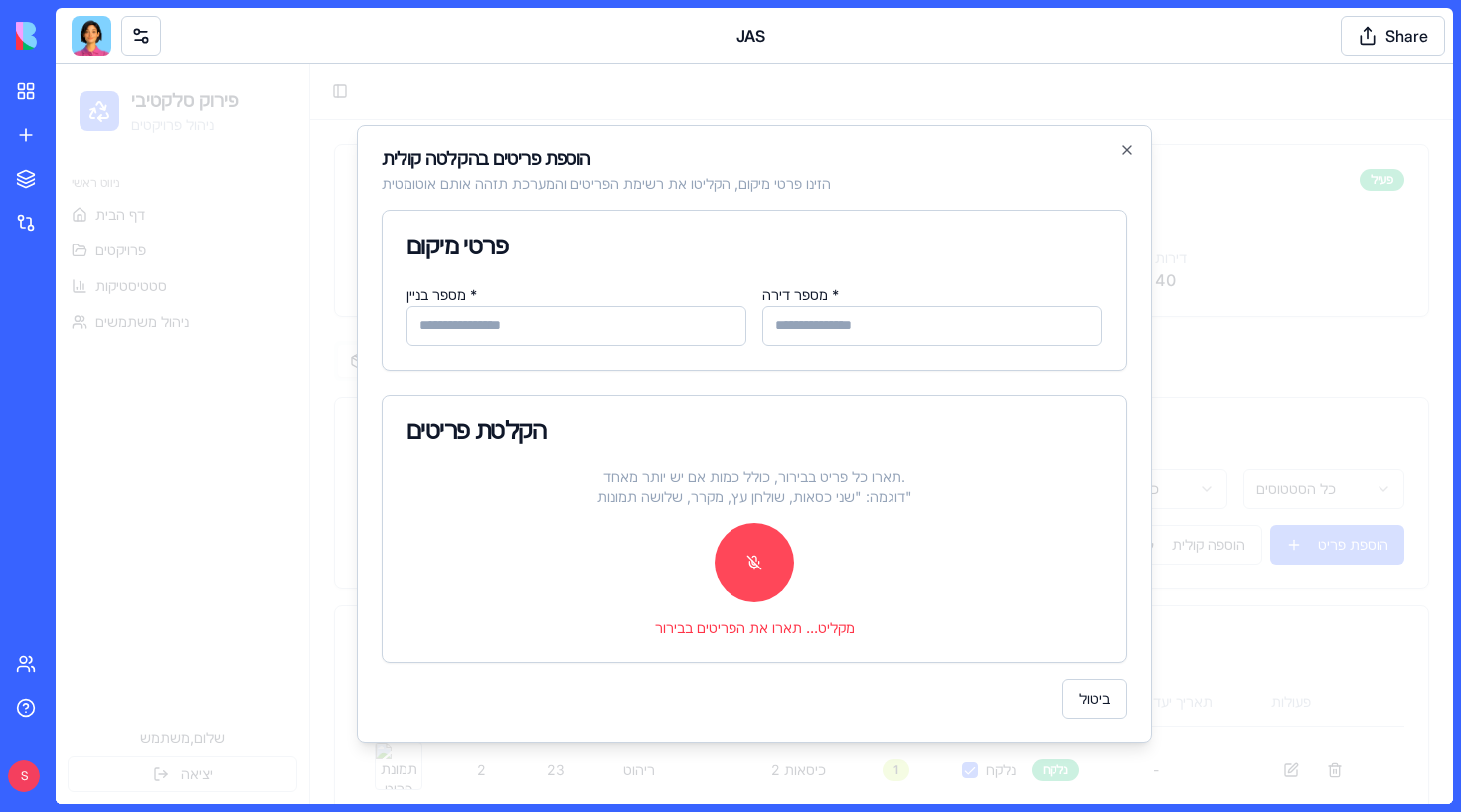 click at bounding box center [754, 563] 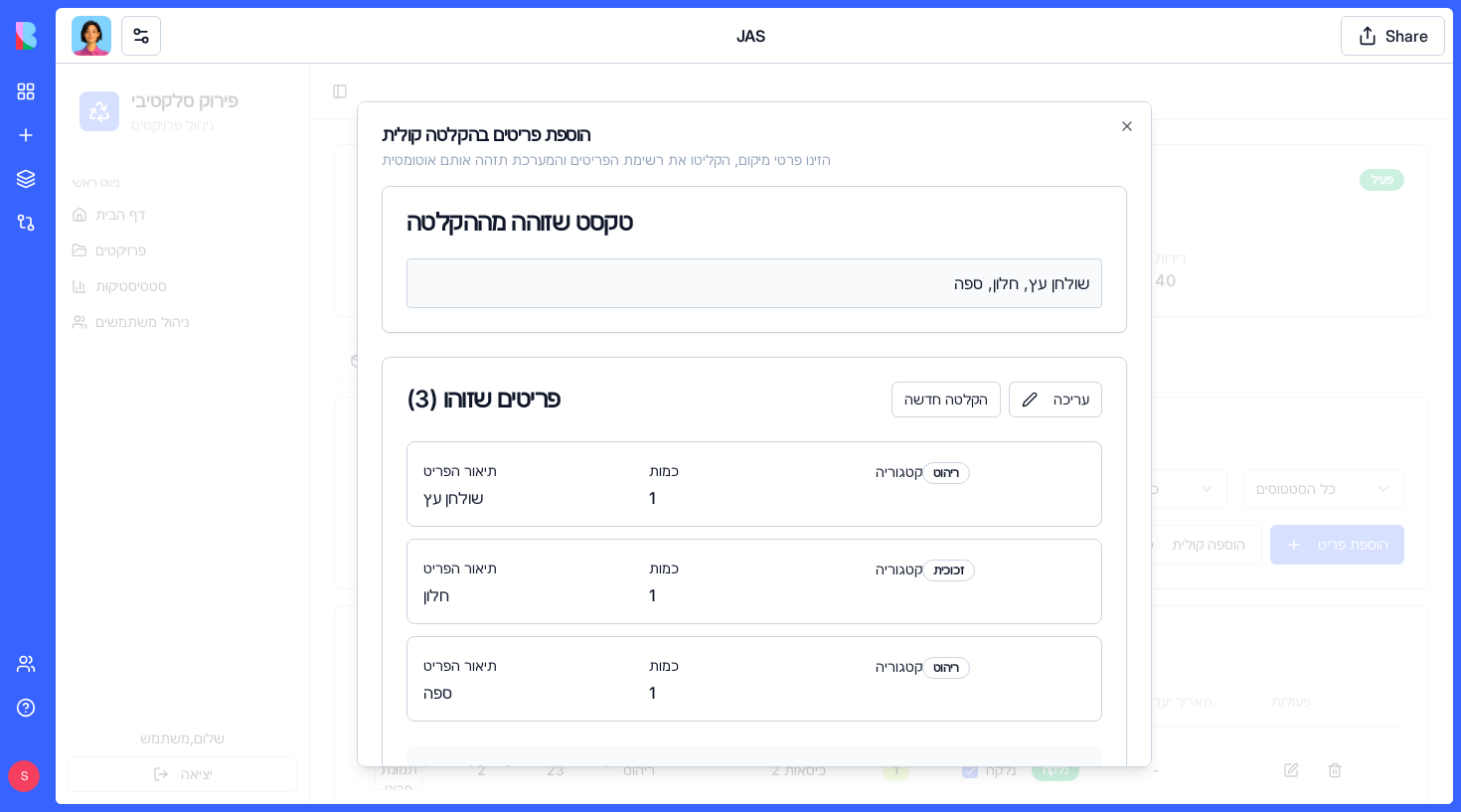 scroll, scrollTop: 0, scrollLeft: 0, axis: both 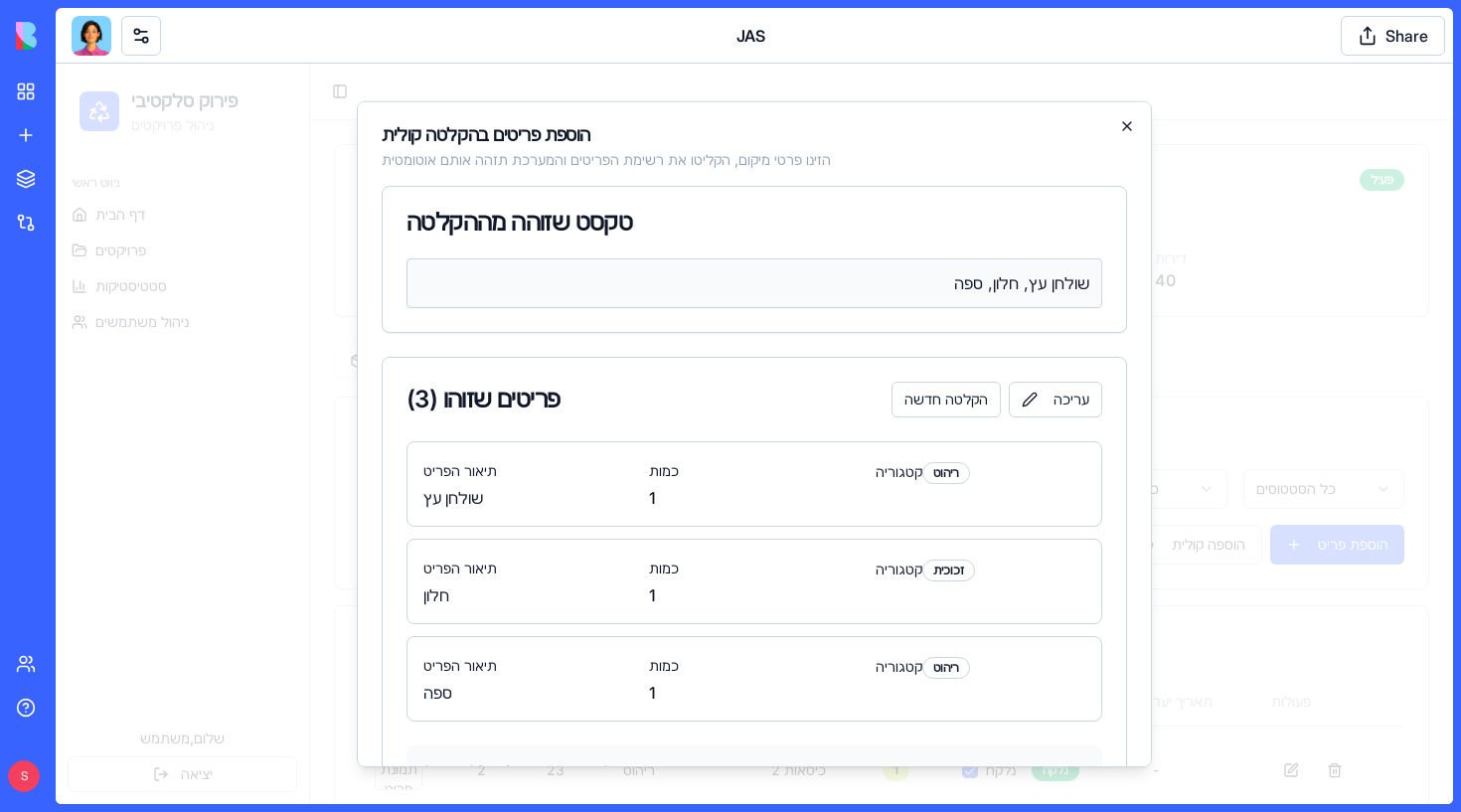 click 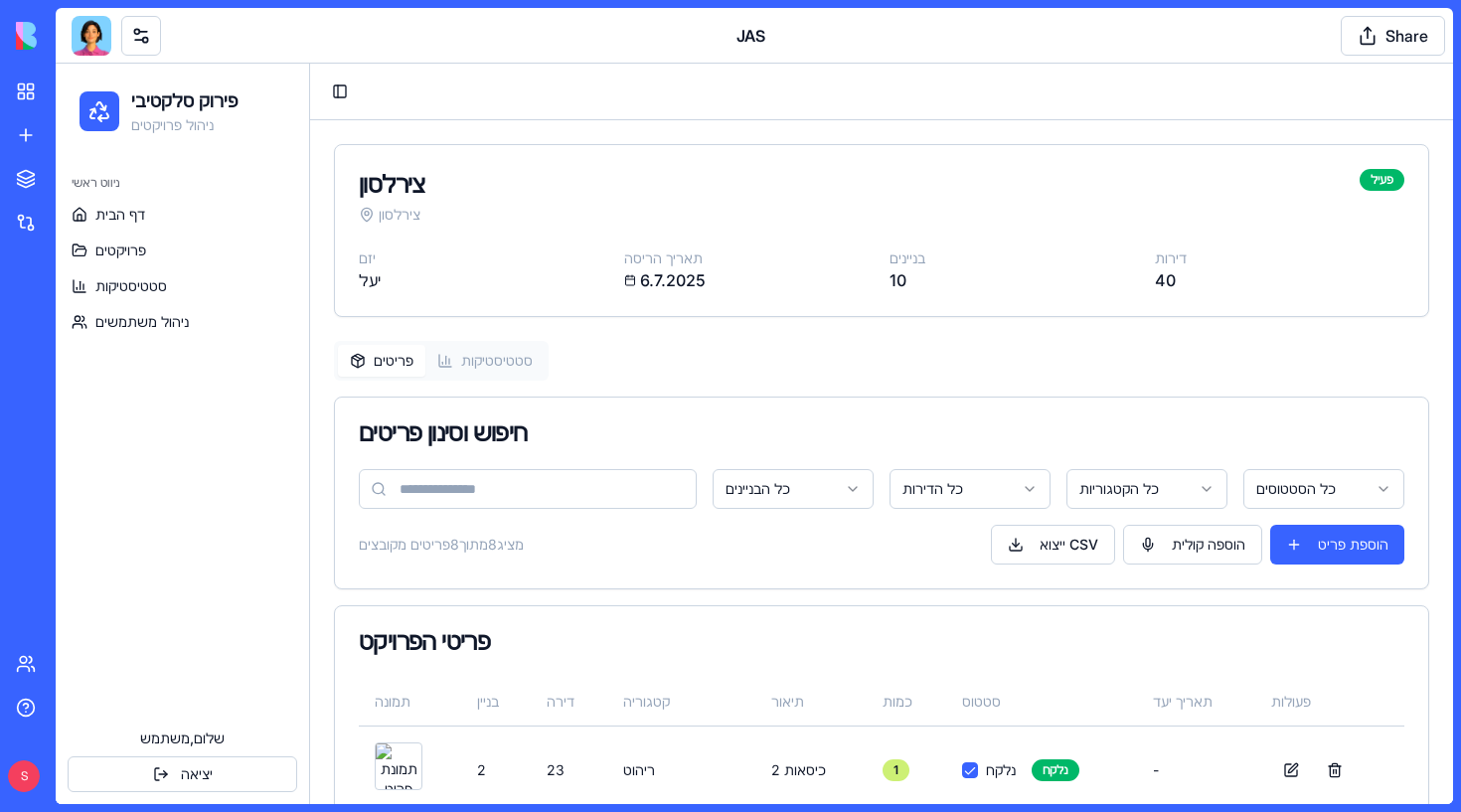 scroll, scrollTop: 0, scrollLeft: 0, axis: both 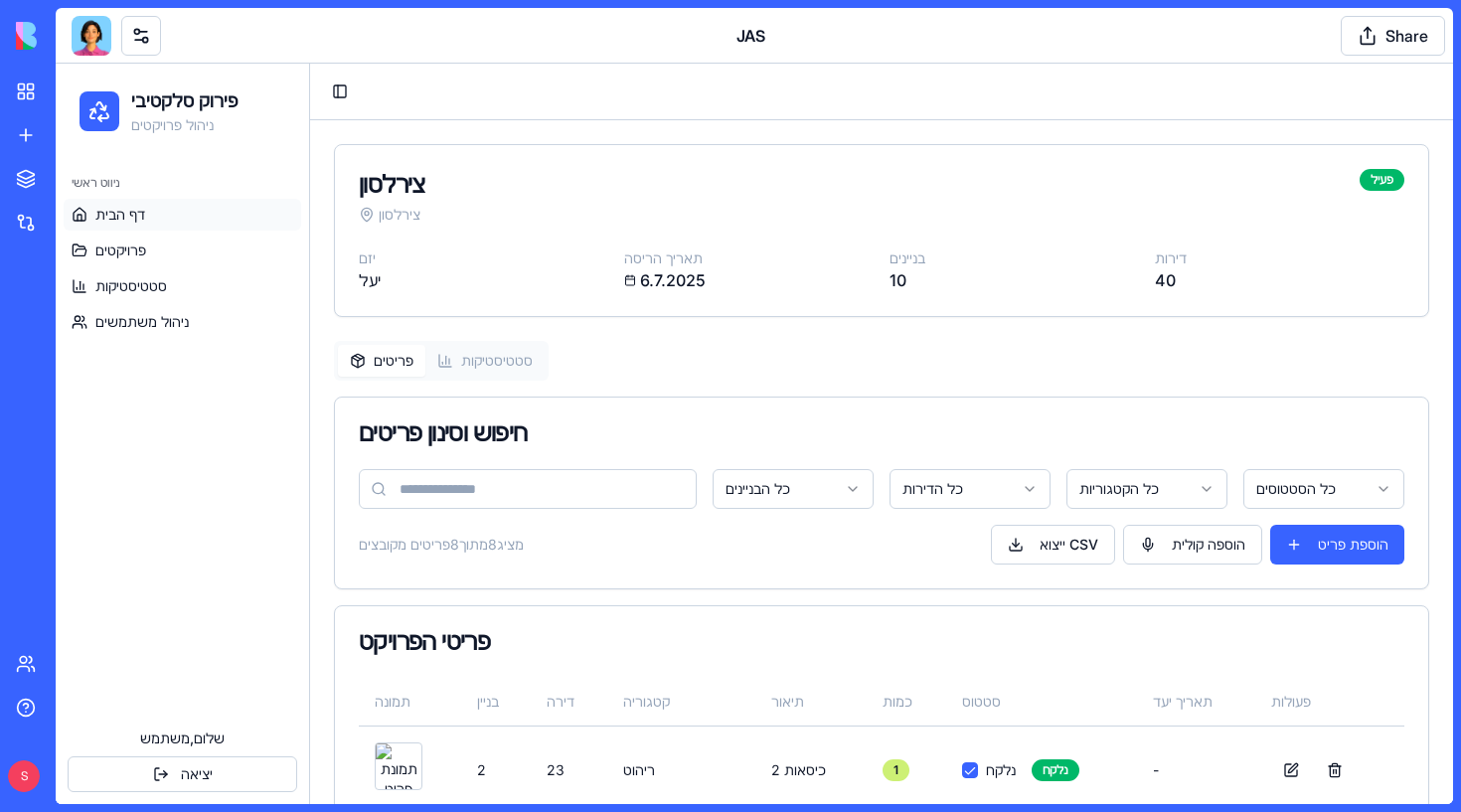 click on "דף הבית" at bounding box center [182, 215] 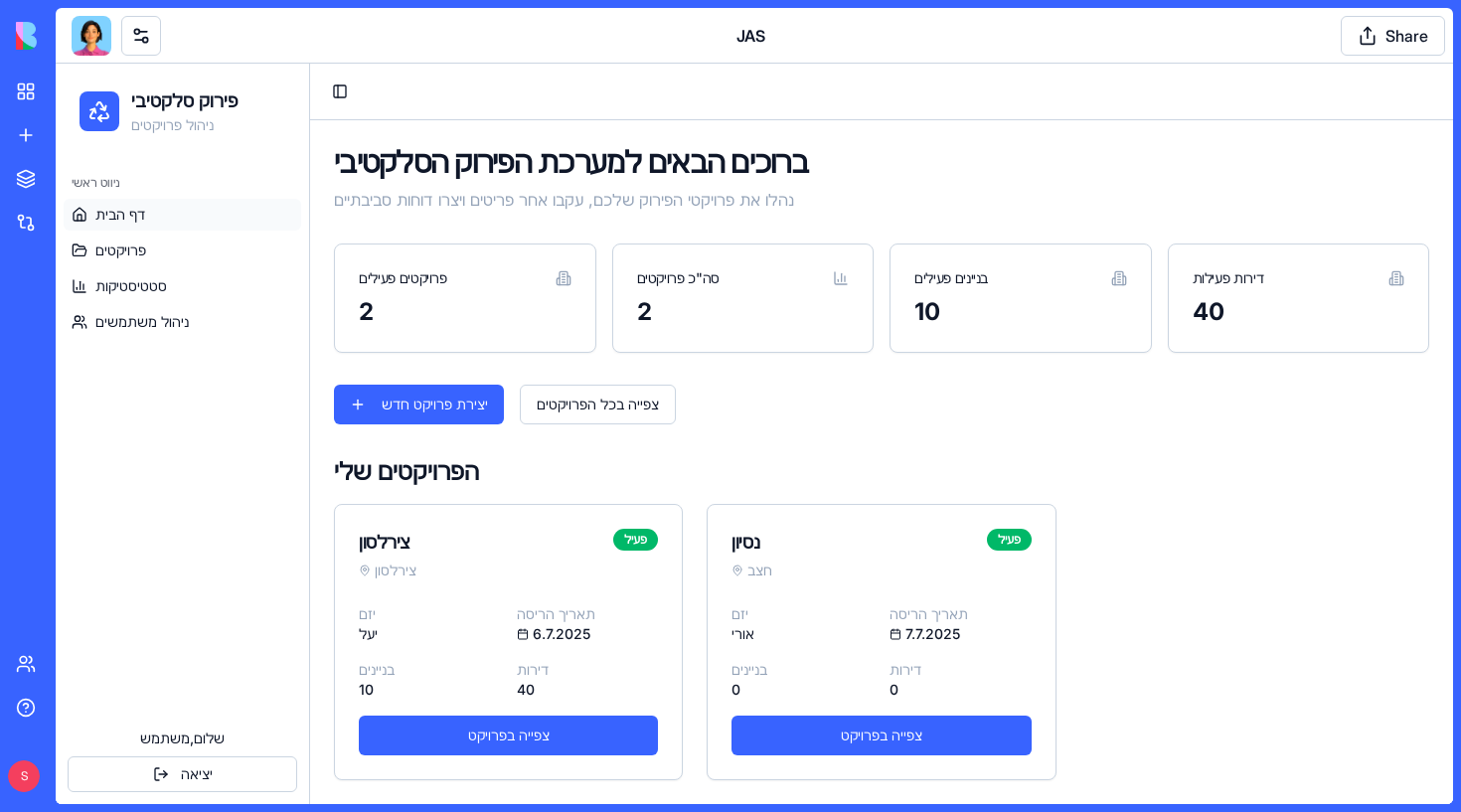 scroll, scrollTop: 0, scrollLeft: 0, axis: both 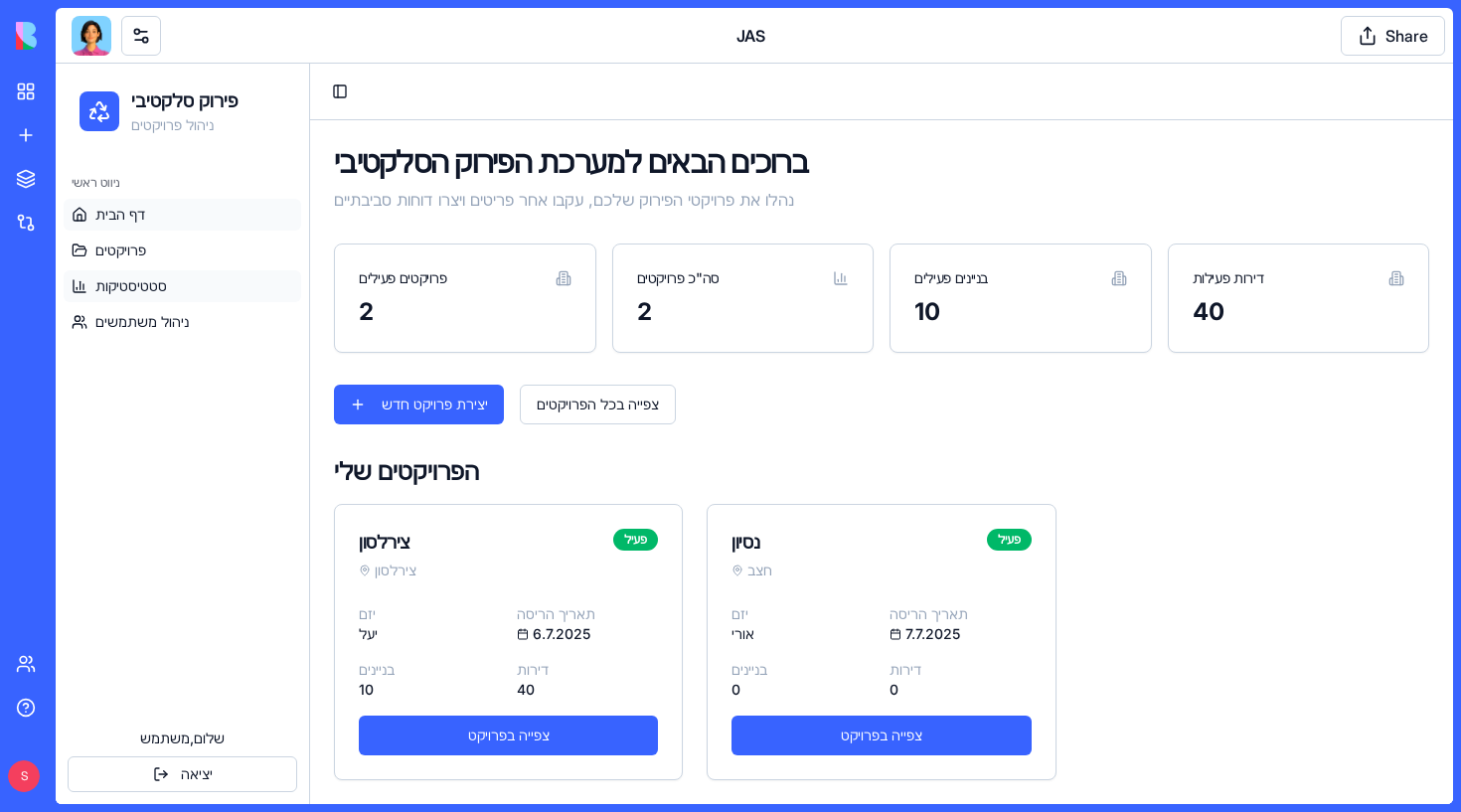 click on "סטטיסטיקות" at bounding box center [131, 286] 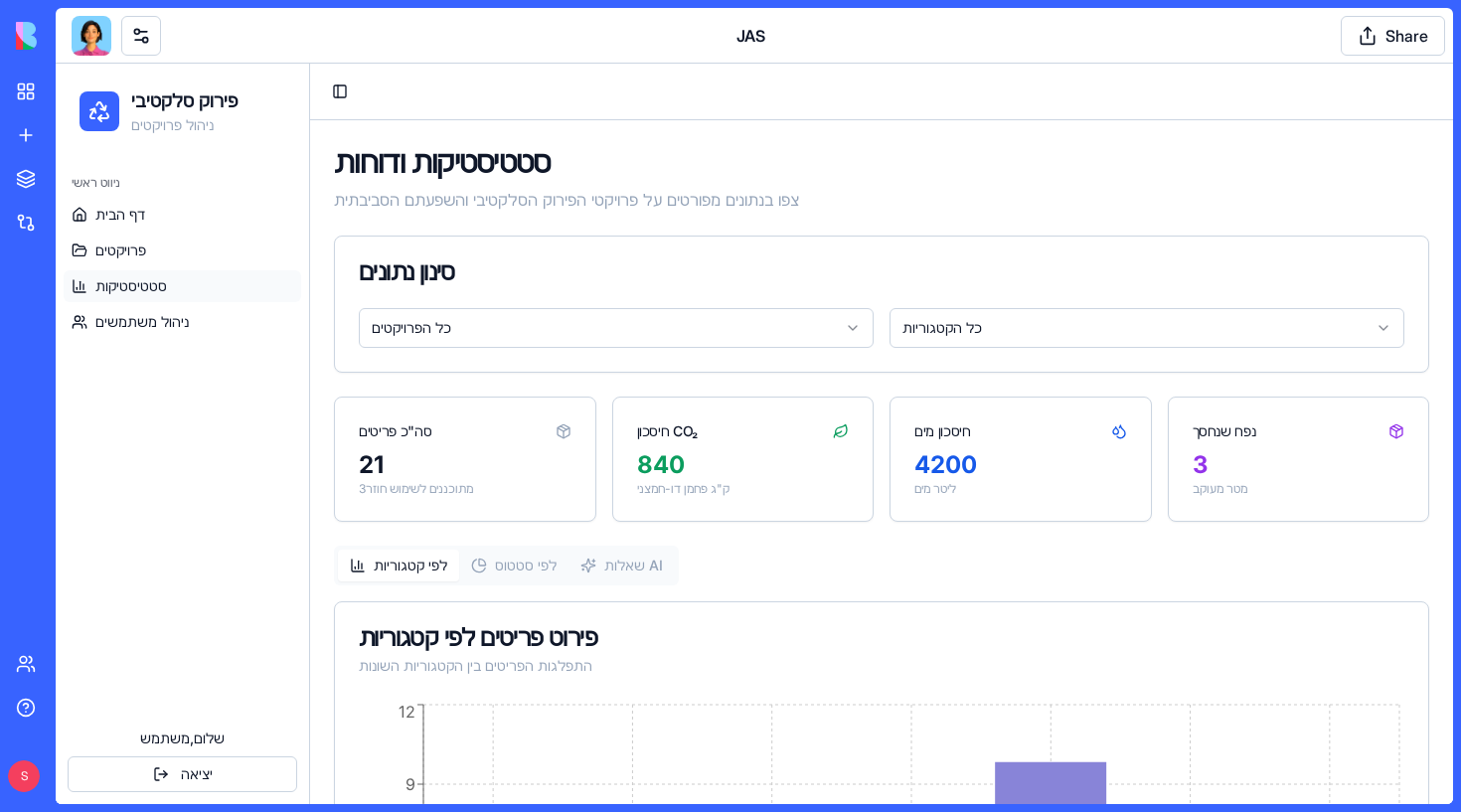 click at bounding box center (91, 36) 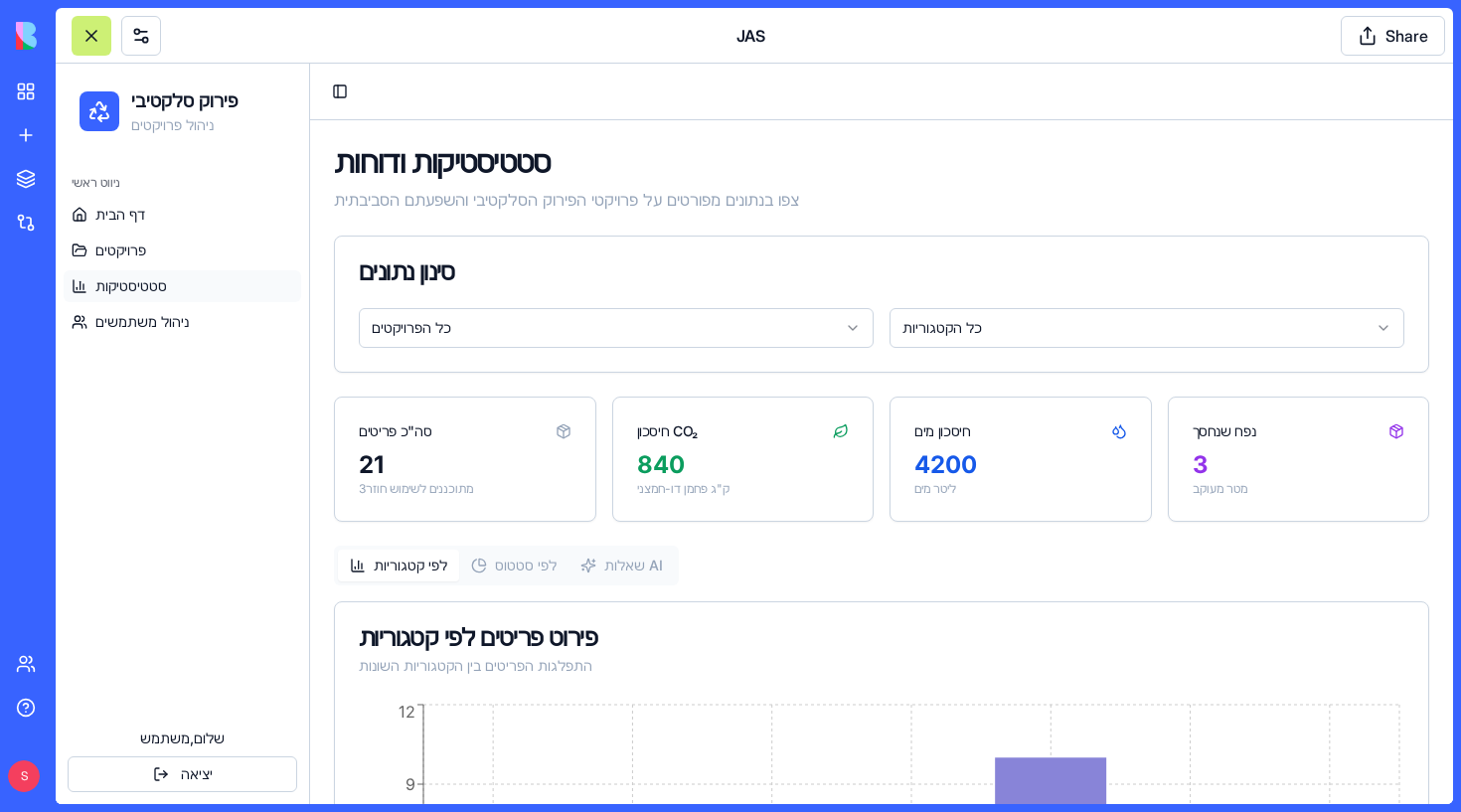 scroll, scrollTop: 33714, scrollLeft: 0, axis: vertical 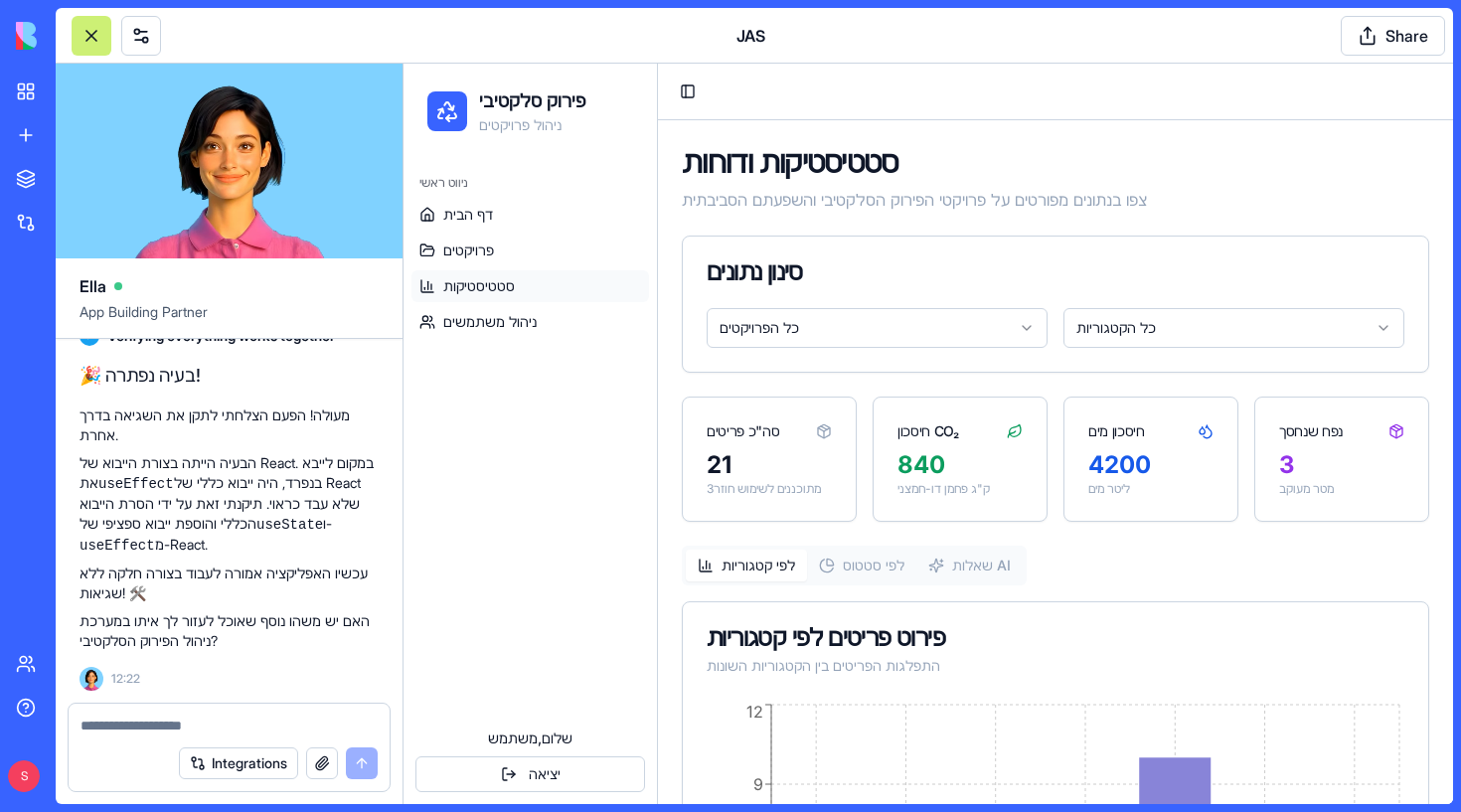 click on "פירוק סלקטיבי ניהול פרויקטים ניווט ראשי דף הבית פרויקטים סטטיסטיקות ניהול משתמשים שלום,  משתמש יציאה Toggle Sidebar סטטיסטיקות ודוחות צפו בנתונים מפורטים על פרויקטי הפירוק הסלקטיבי והשפעתם הסביבתית סינון נתונים כל הפרויקטים כל הקטגוריות סה"כ פריטים 21 3  מתוכננים לשימוש חוזר חיסכון CO₂ 840 ק"ג פחמן דו-חמצני חיסכון מים 4200 ליטר מים נפח שנחסך 3 מטר מעוקב לפי קטגוריות לפי סטטוס שאלות AI פירוט פריטים לפי קטגוריות התפלגות הפריטים בין הקטגוריות השונות מכשירי חשמל מטבחים מזגנים מרצפות ריהוט אחר זכוכית 0 3 6 9 12 count מכשירי חשמל
0" at bounding box center (928, 596) 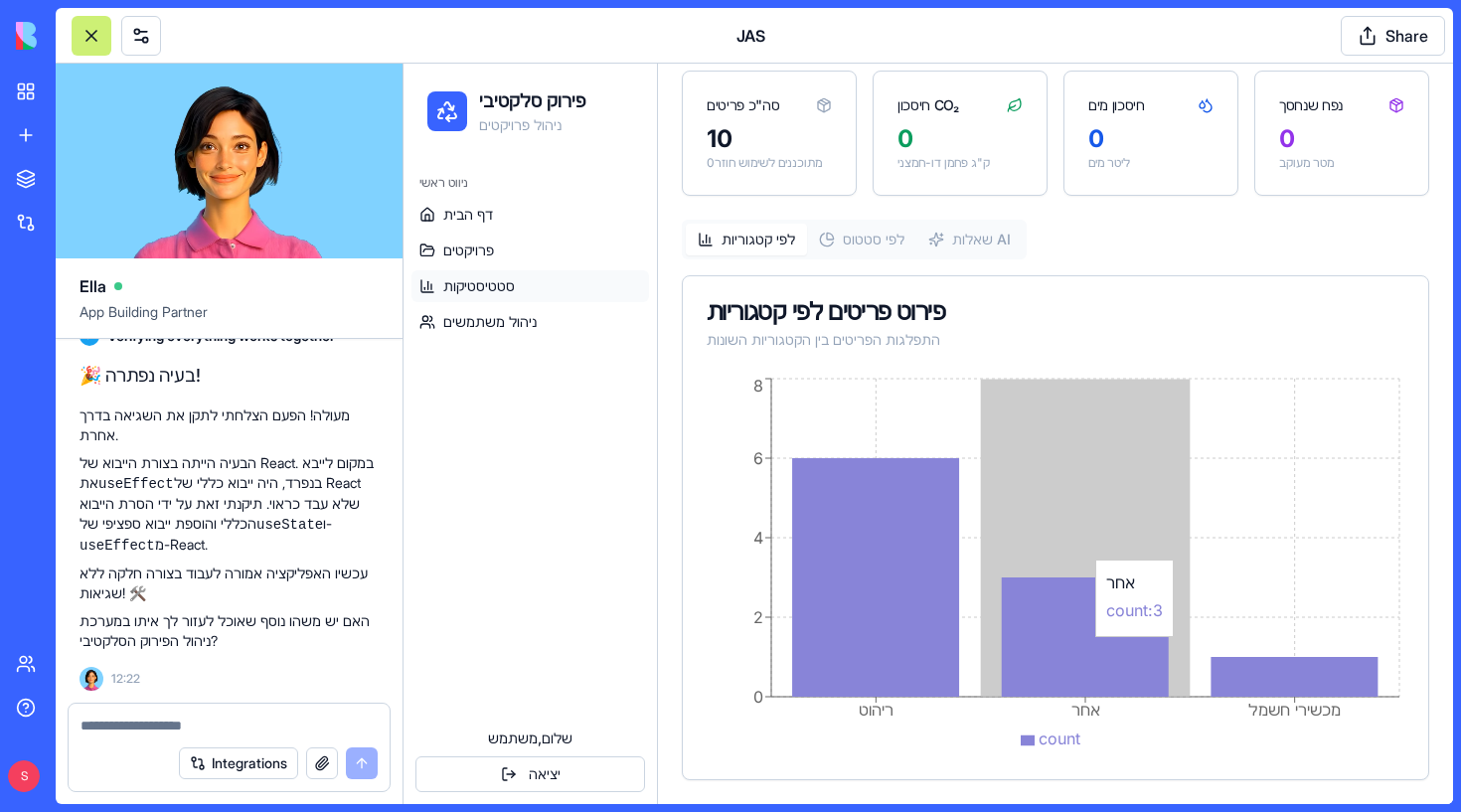 scroll, scrollTop: 0, scrollLeft: 0, axis: both 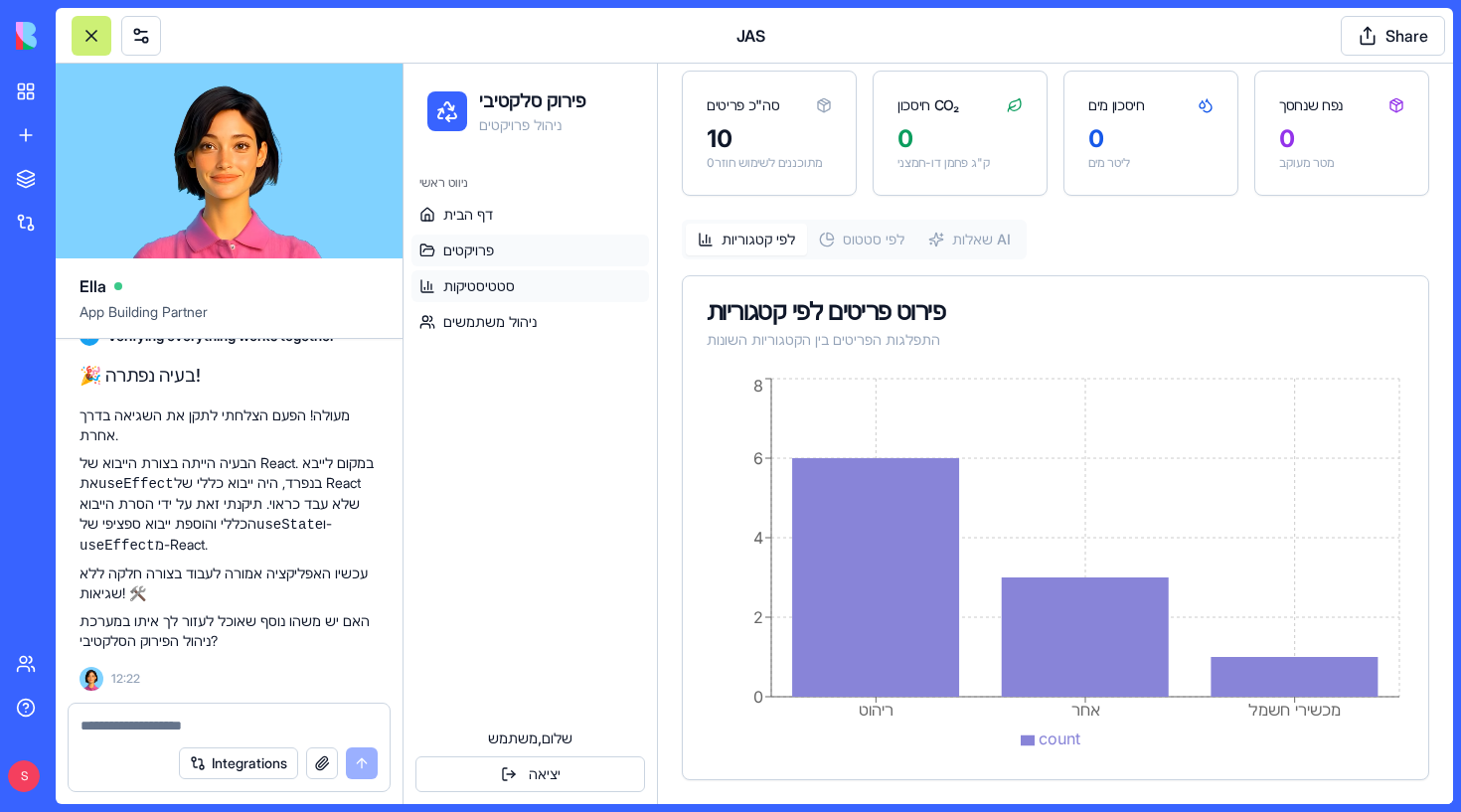 click on "פרויקטים" at bounding box center [468, 250] 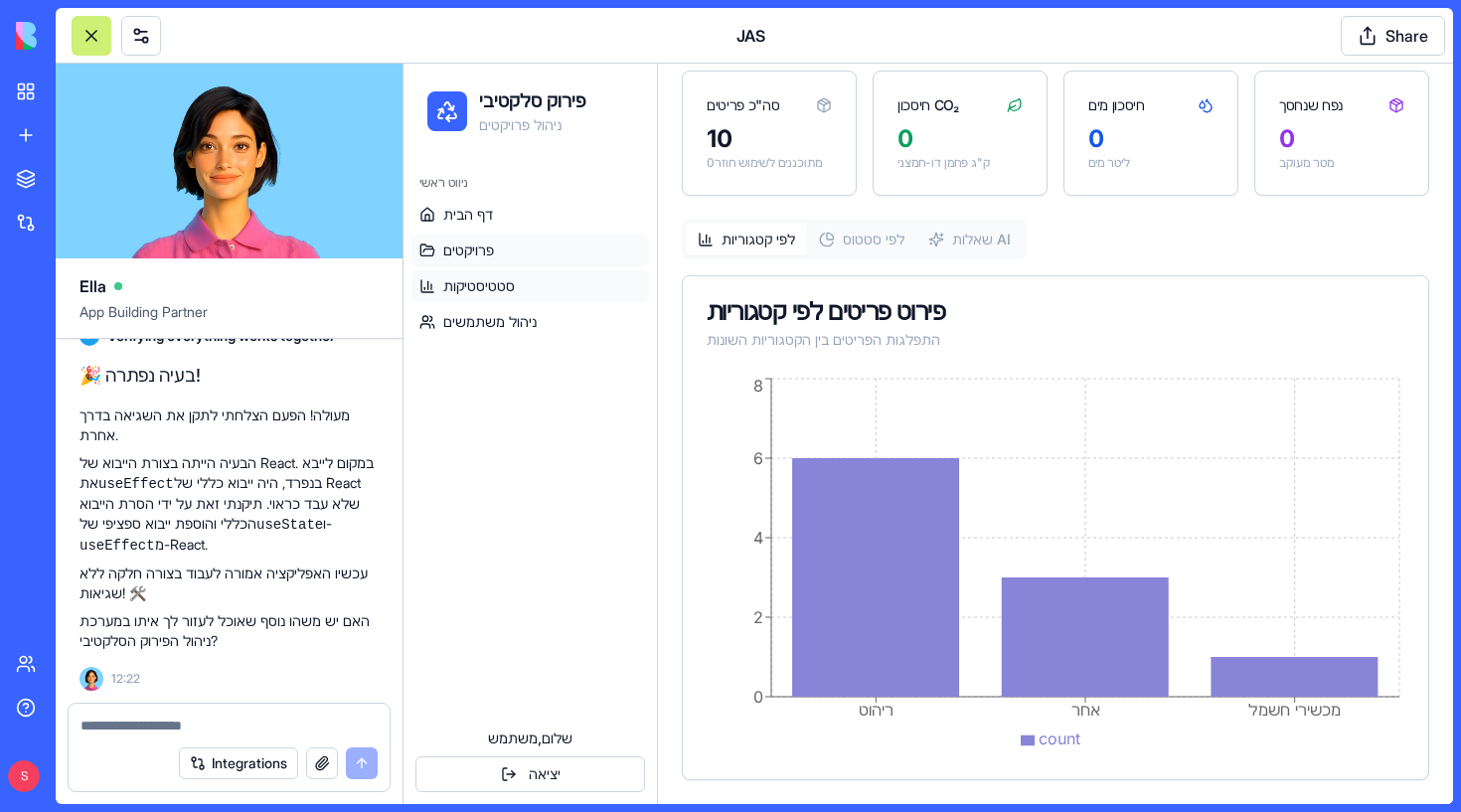 scroll, scrollTop: 0, scrollLeft: 0, axis: both 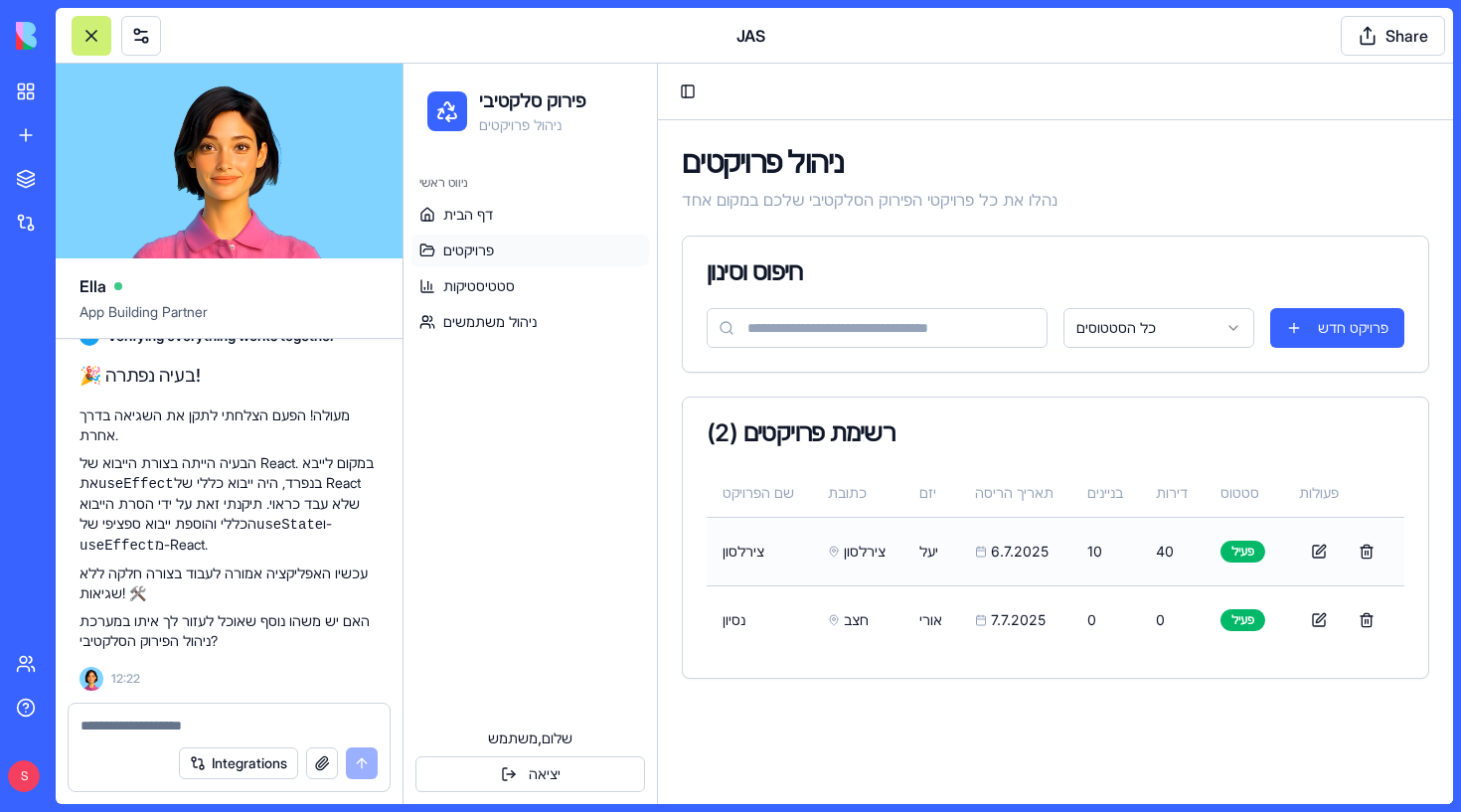 click on "6.7.2025" at bounding box center [1015, 551] 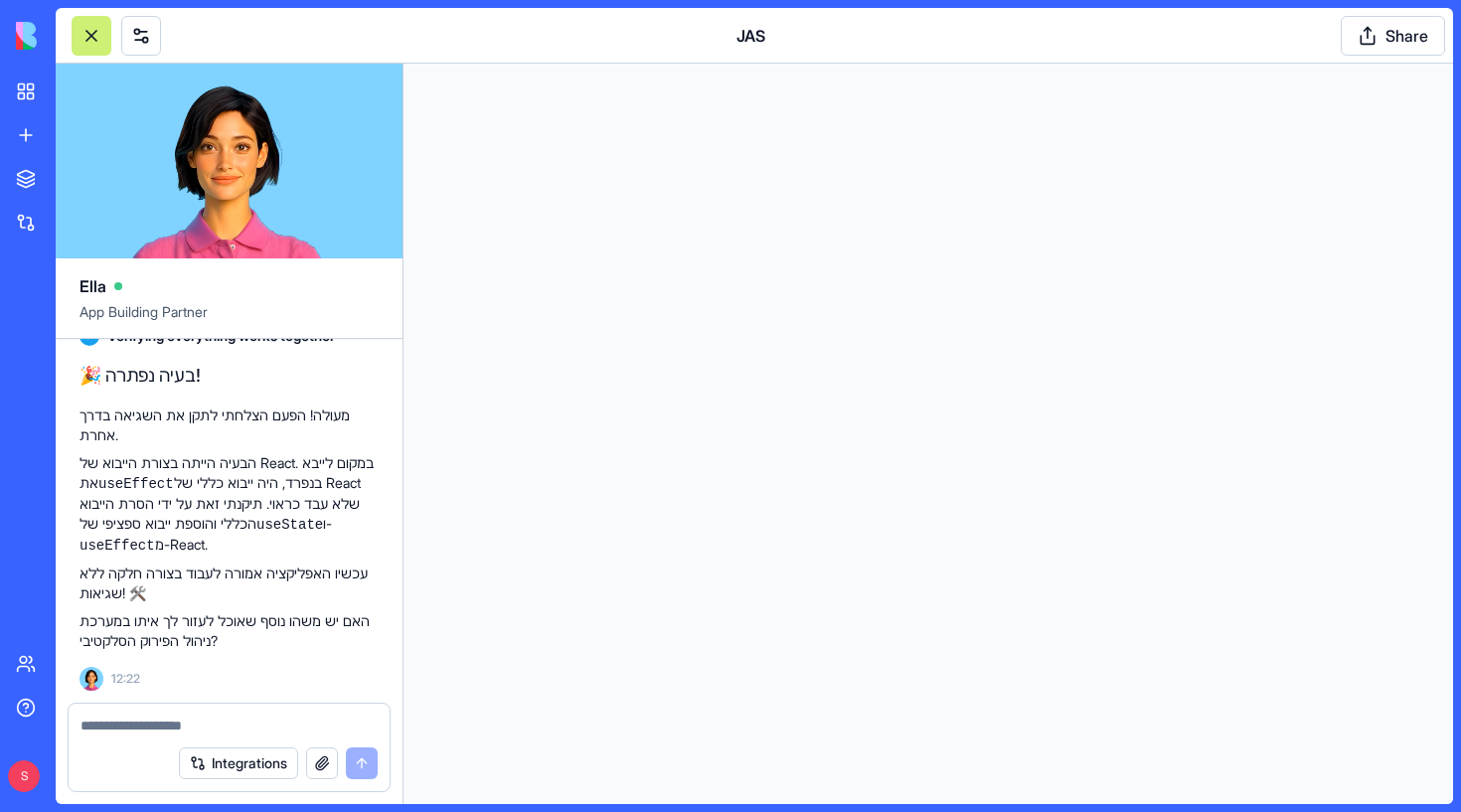 scroll, scrollTop: 0, scrollLeft: 0, axis: both 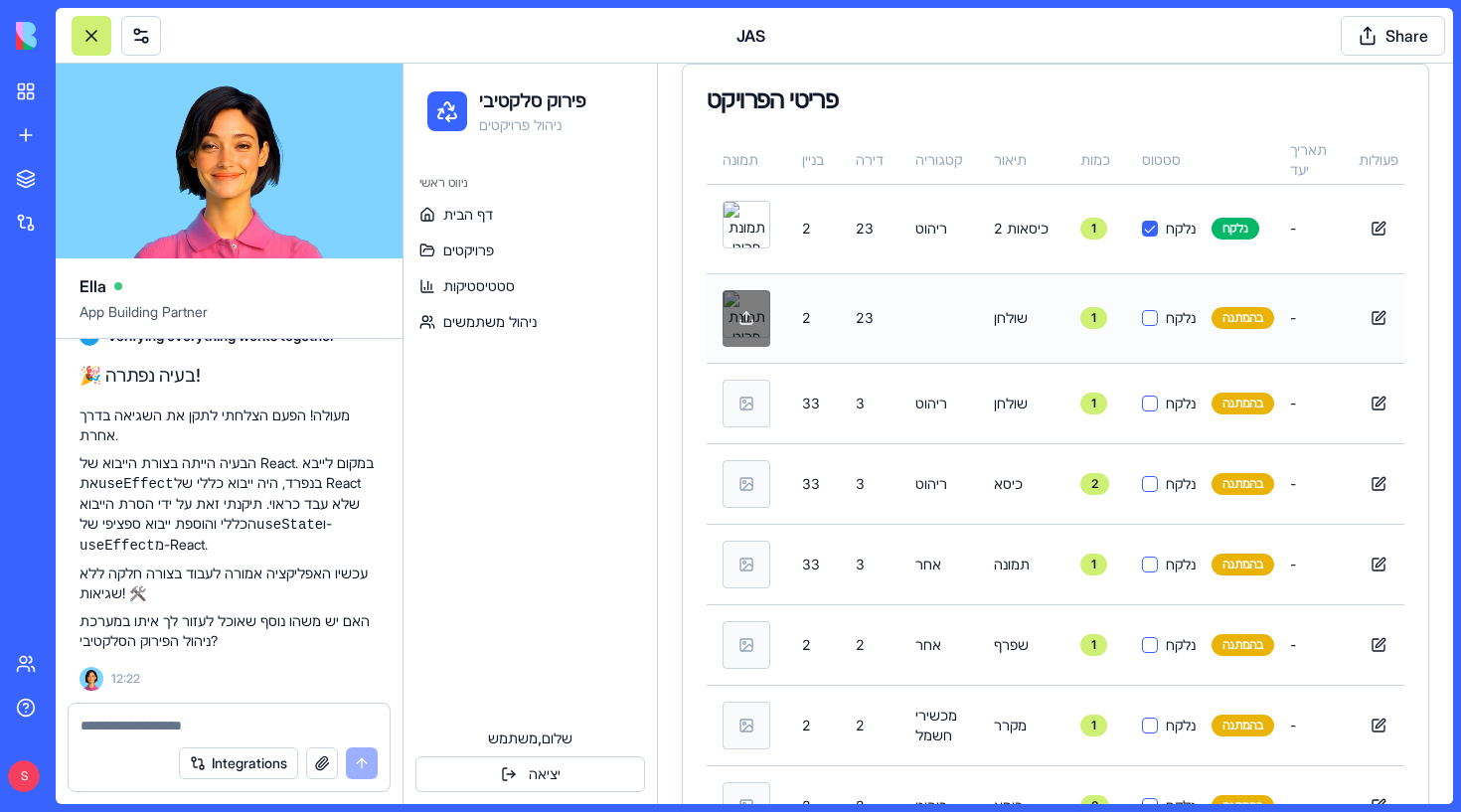 click at bounding box center (746, 318) 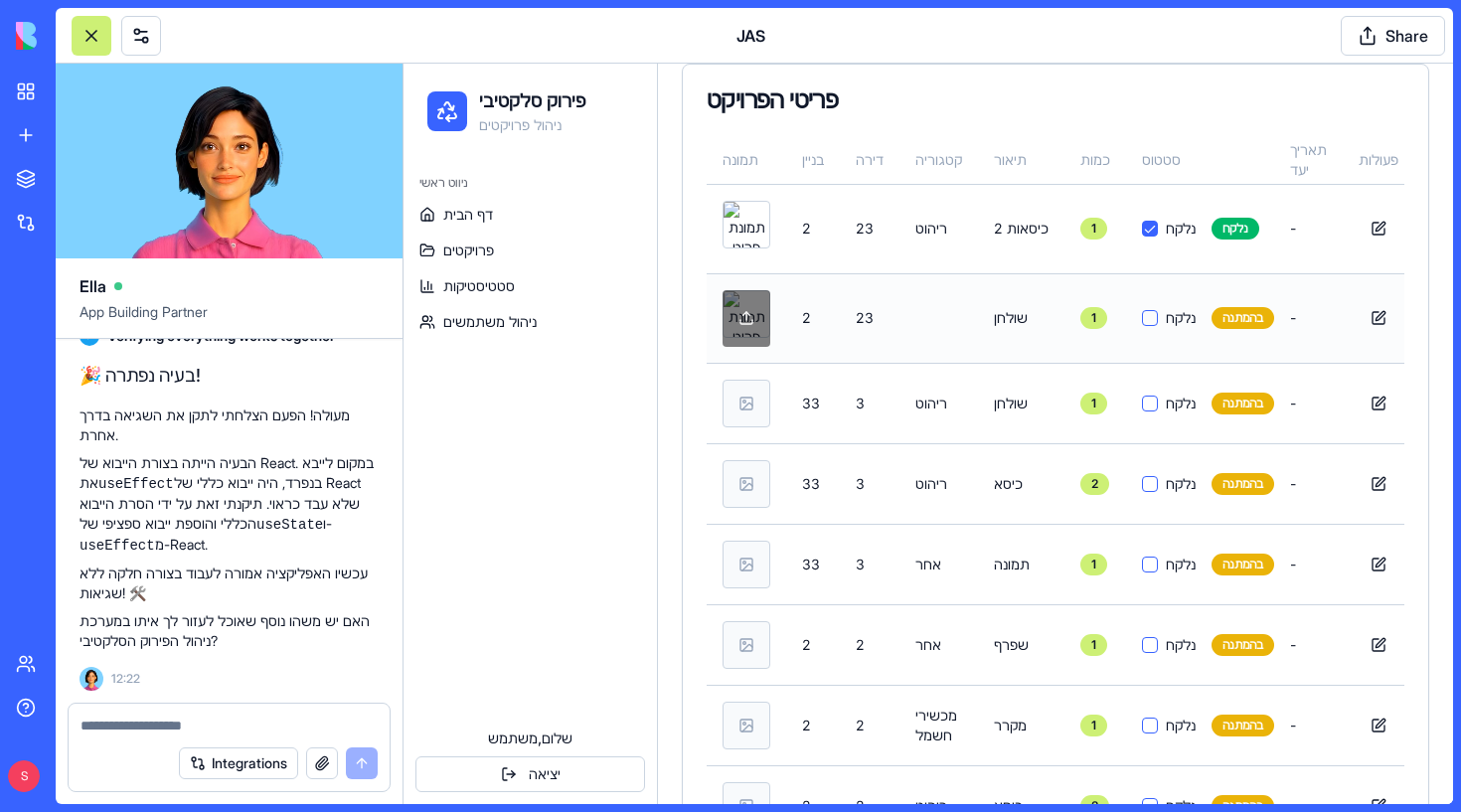 click 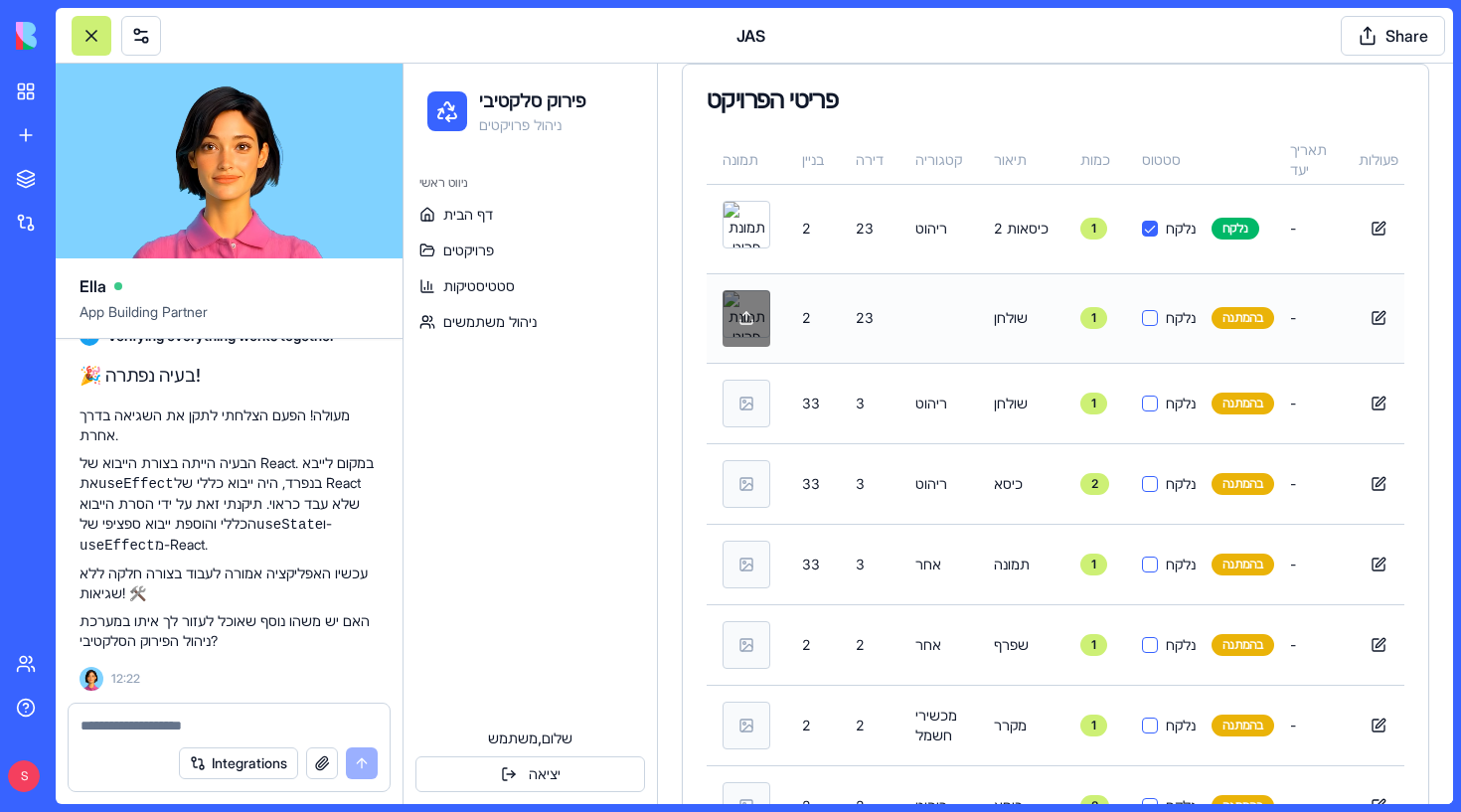 click at bounding box center [404, 64] 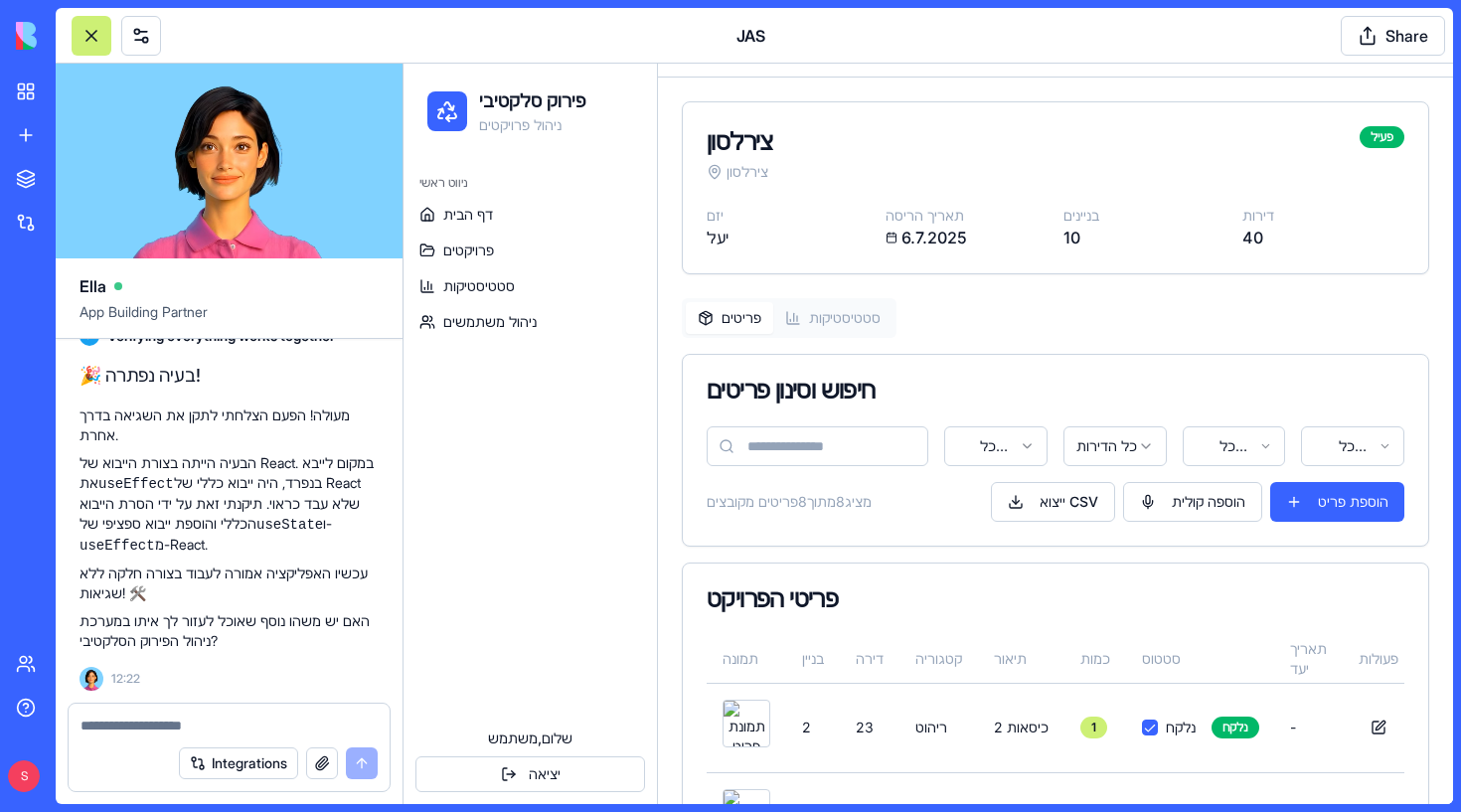 scroll, scrollTop: 0, scrollLeft: 0, axis: both 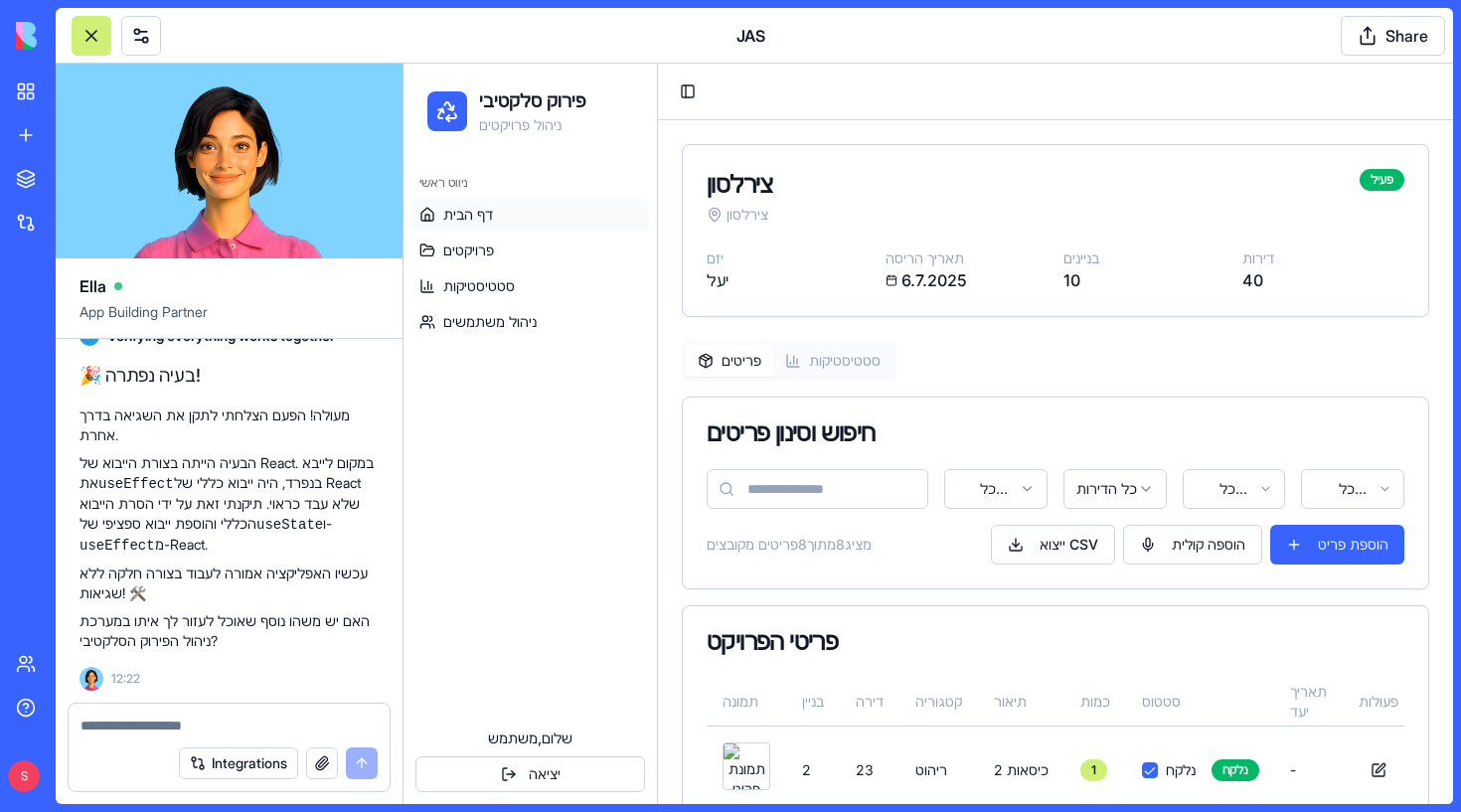 click on "דף הבית" at bounding box center (468, 215) 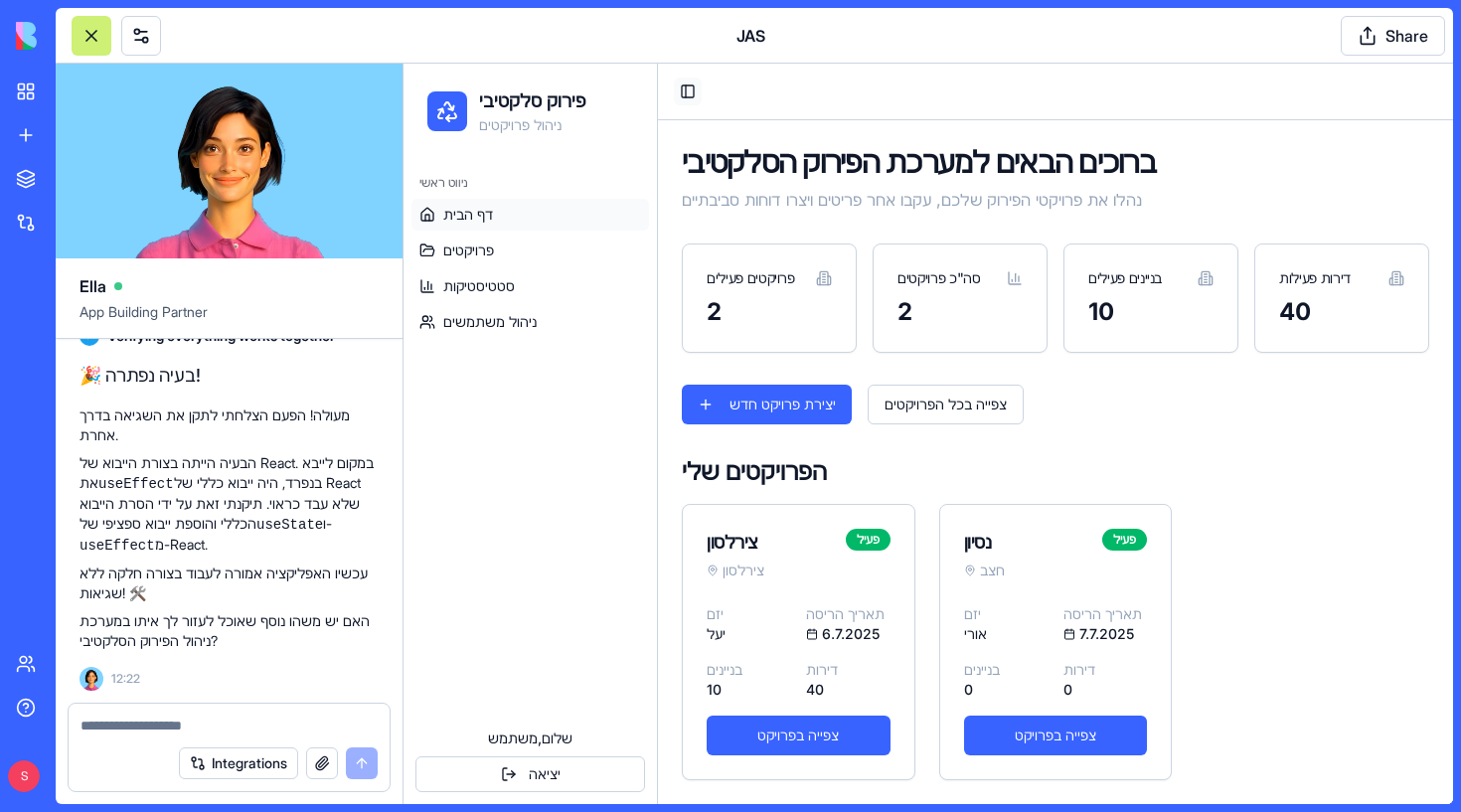 click on "Toggle Sidebar" at bounding box center (688, 91) 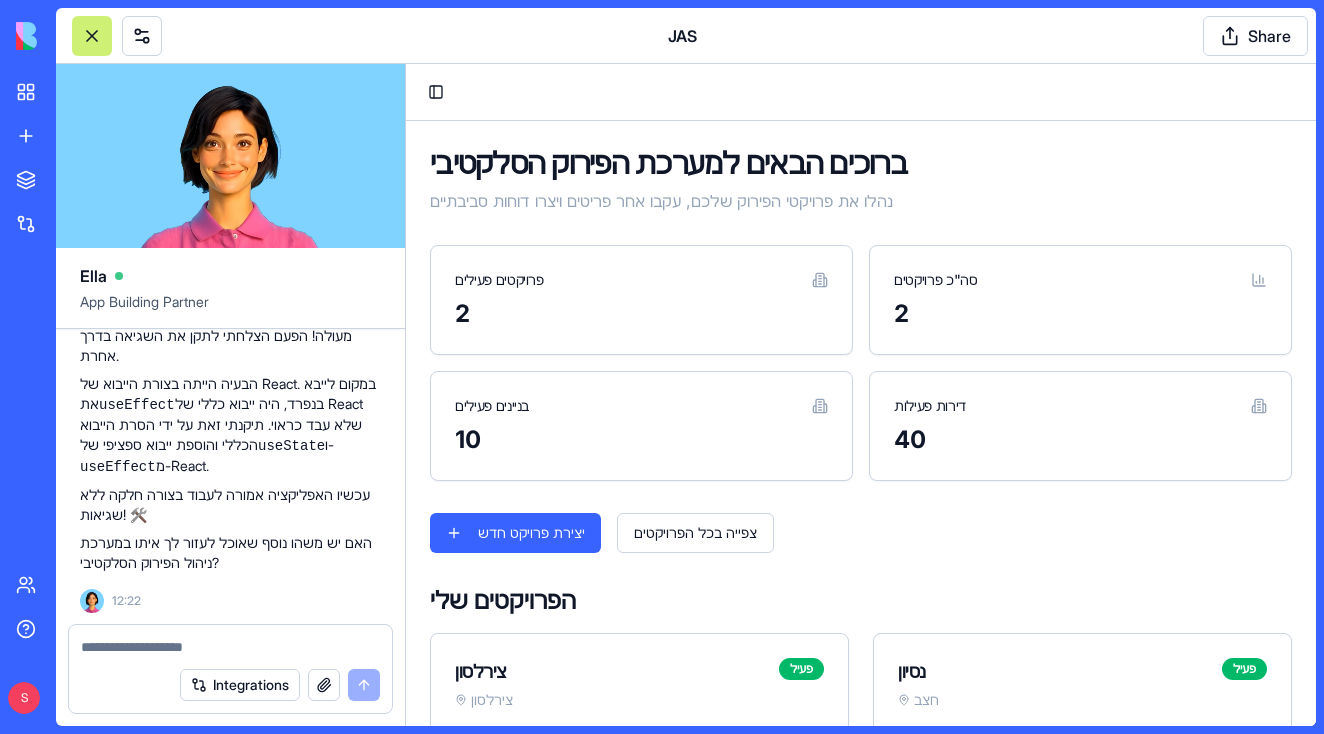 scroll, scrollTop: 33992, scrollLeft: 0, axis: vertical 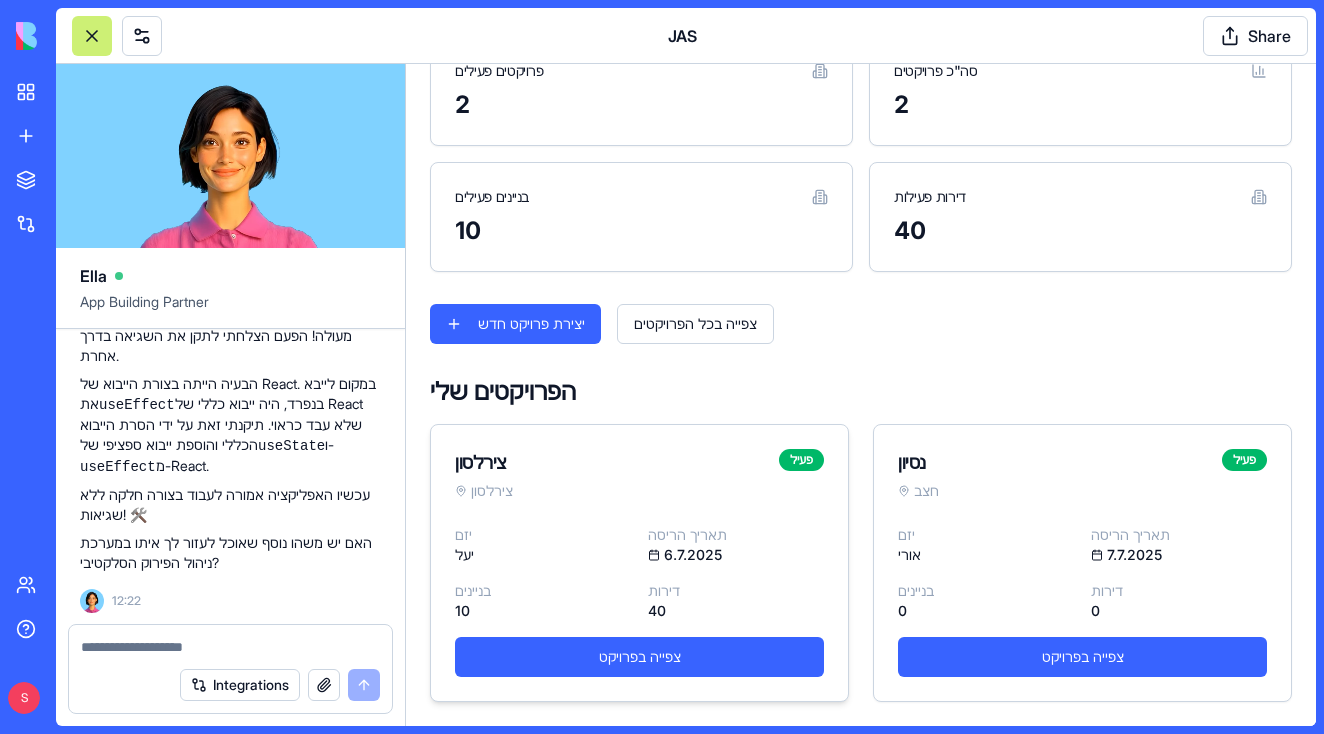 click on "6.7.2025" at bounding box center [736, 555] 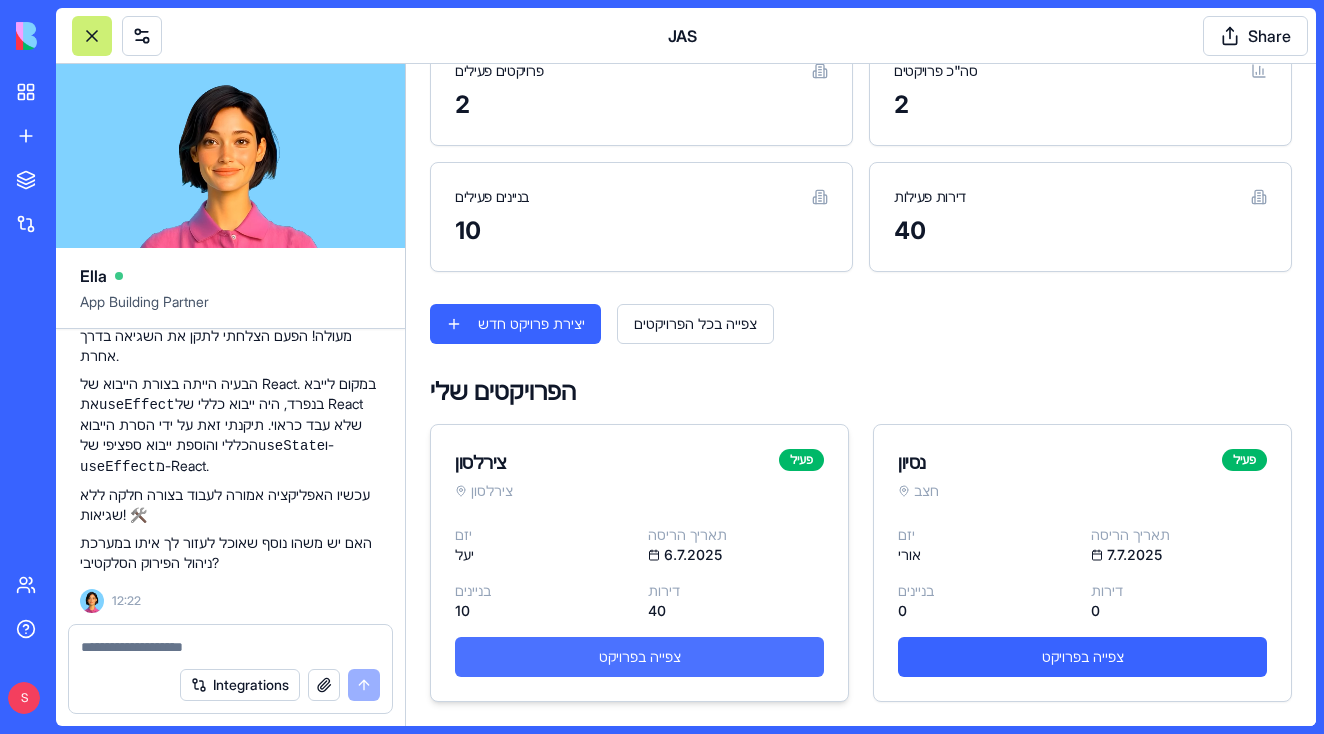 click on "צפייה בפרויקט" at bounding box center [639, 657] 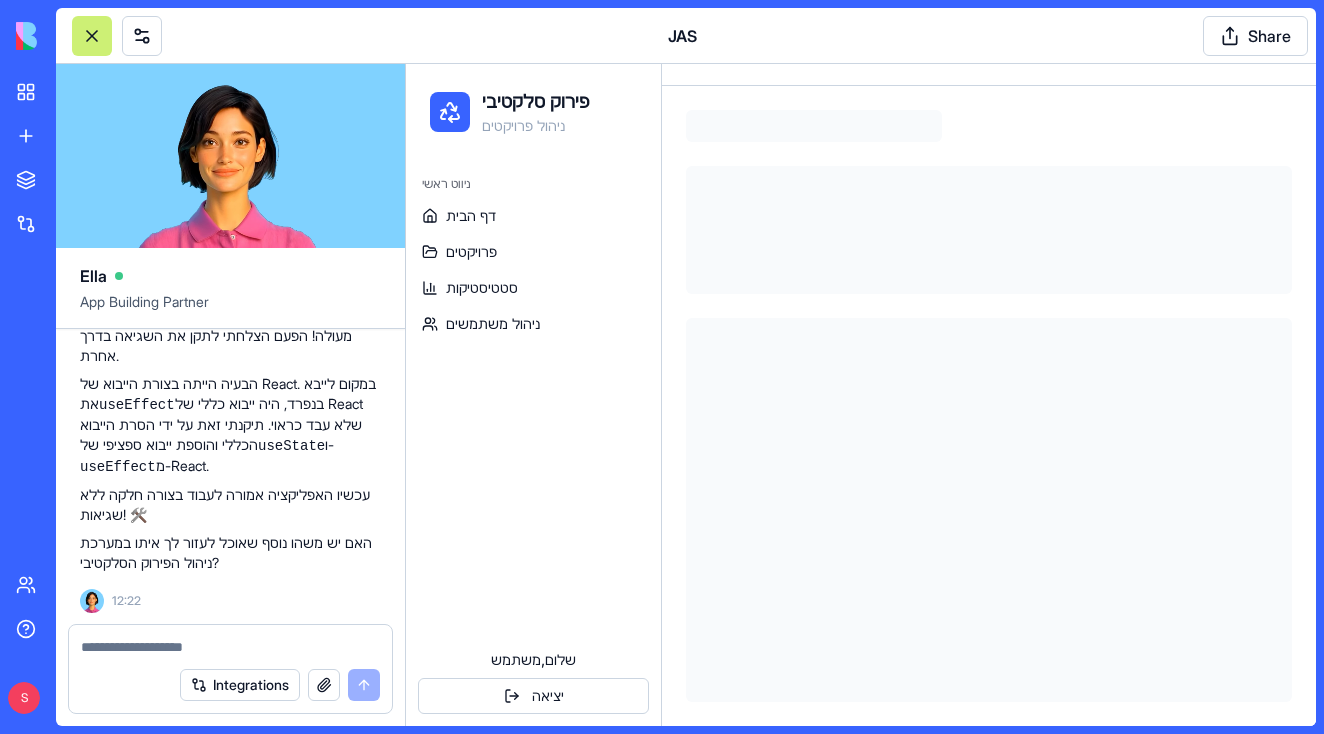 scroll, scrollTop: 0, scrollLeft: 0, axis: both 